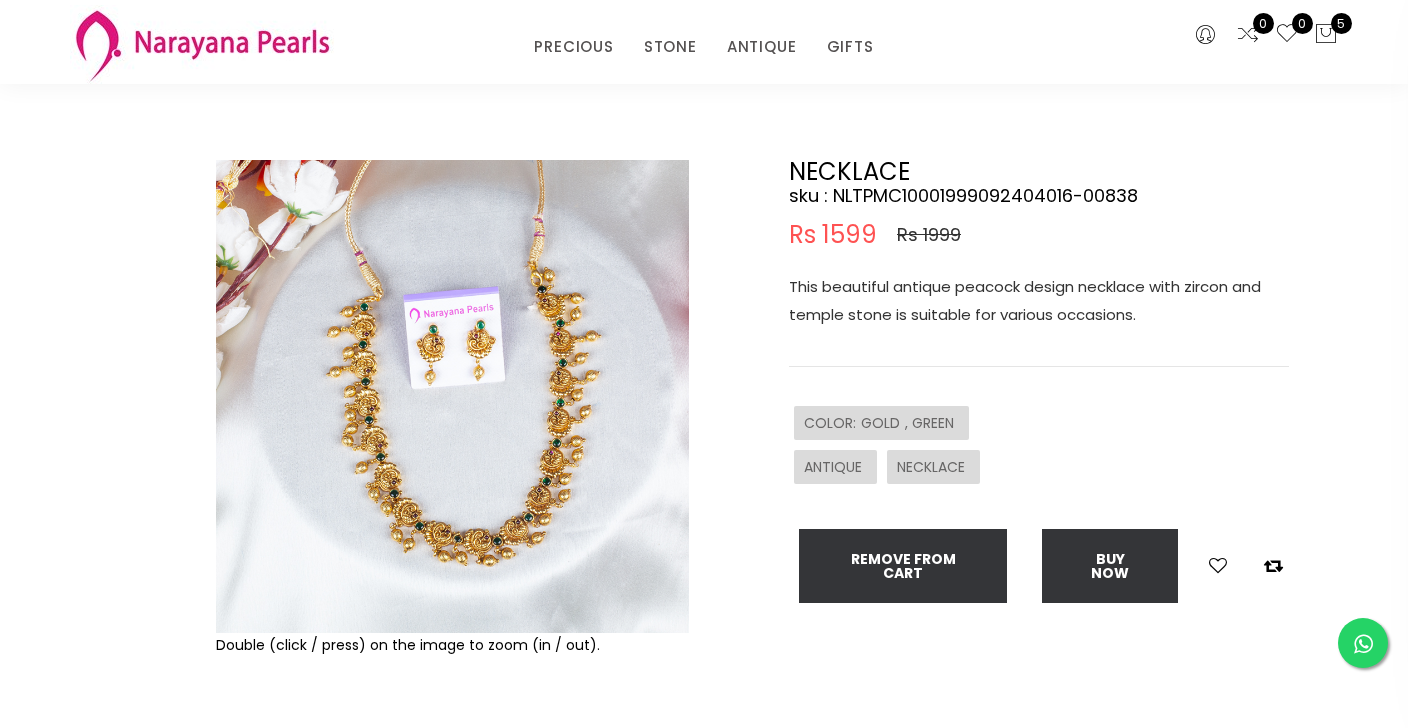 scroll, scrollTop: 52, scrollLeft: 0, axis: vertical 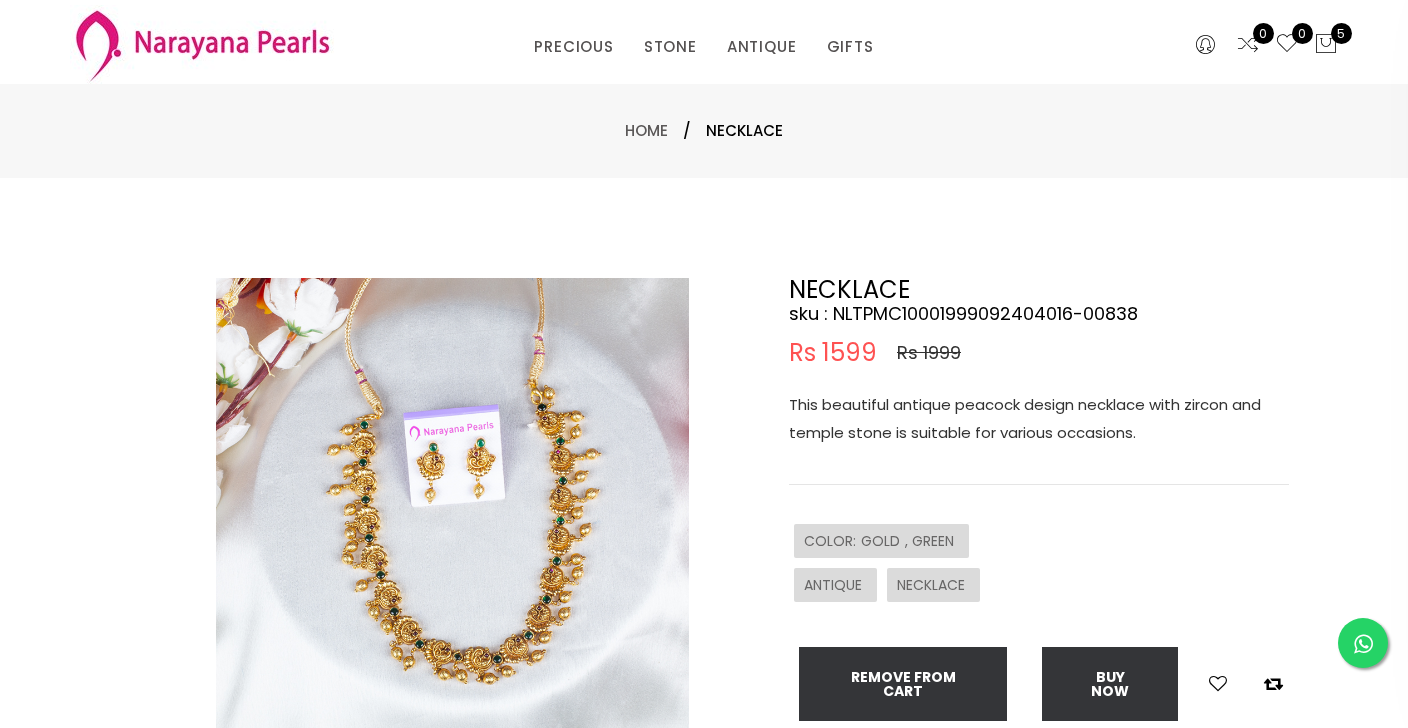 click at bounding box center [452, 514] 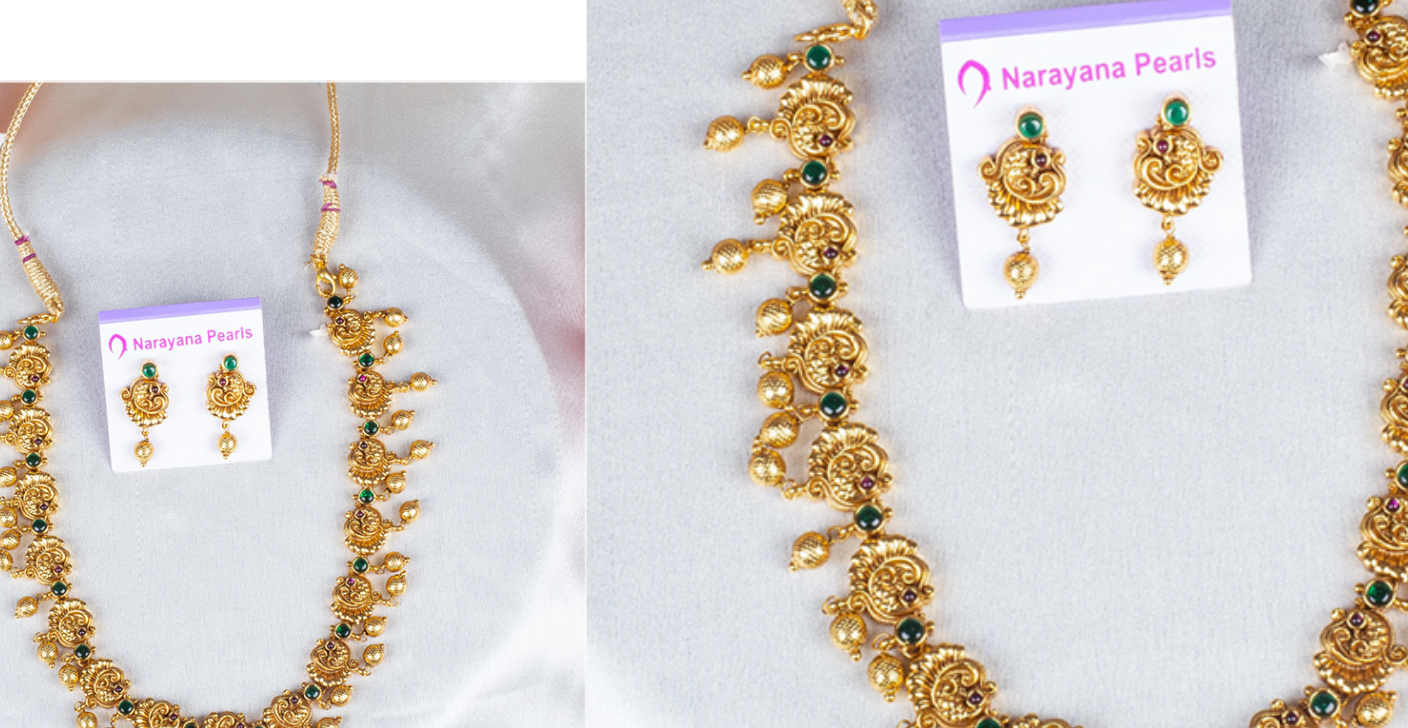 scroll, scrollTop: 60, scrollLeft: 0, axis: vertical 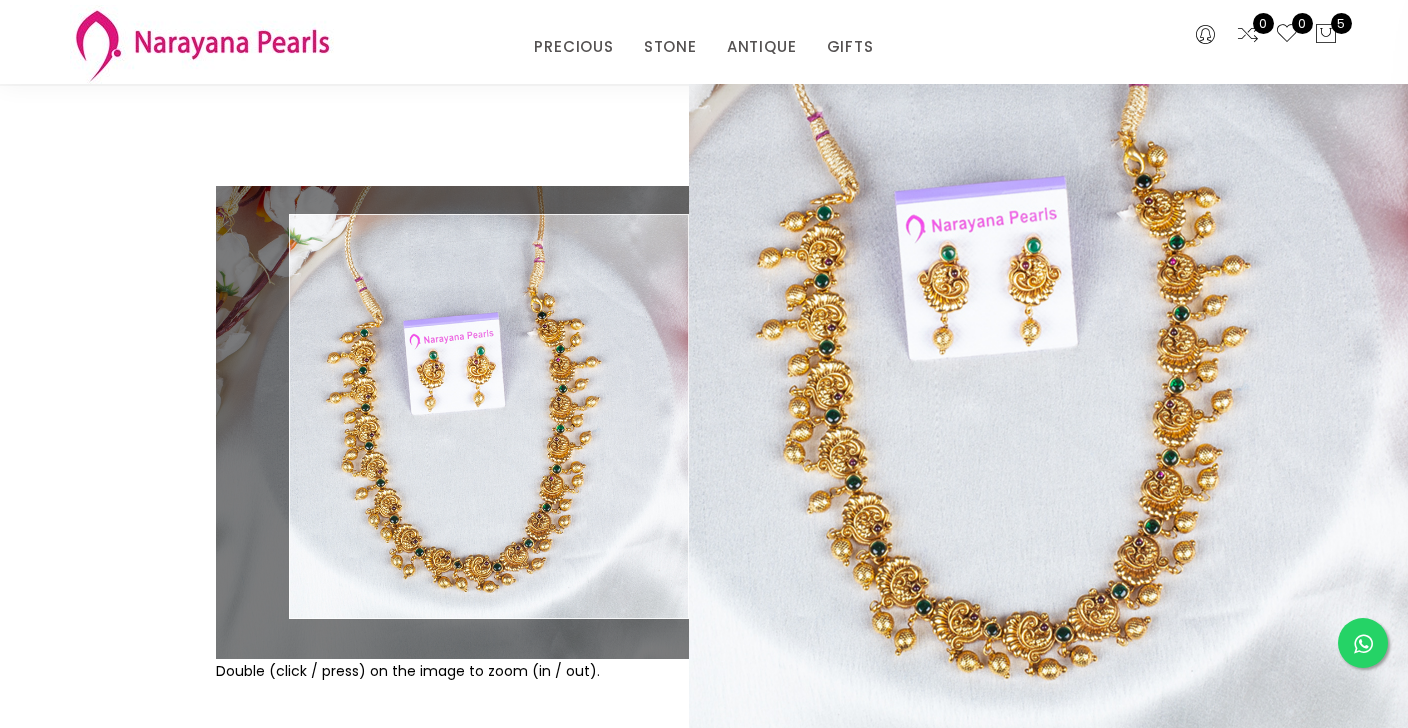 click on "NECKLACE sku : NLTPMC10001999092404016-00838 Rs   1599   Rs   1999 This beautiful antique peacock design necklace with zircon and temple stone is suitable for various occasions. COLOR  : GOLD , GREEN ANTIQUE NECKLACE  Remove from cart  Buy now" at bounding box center [1039, 407] 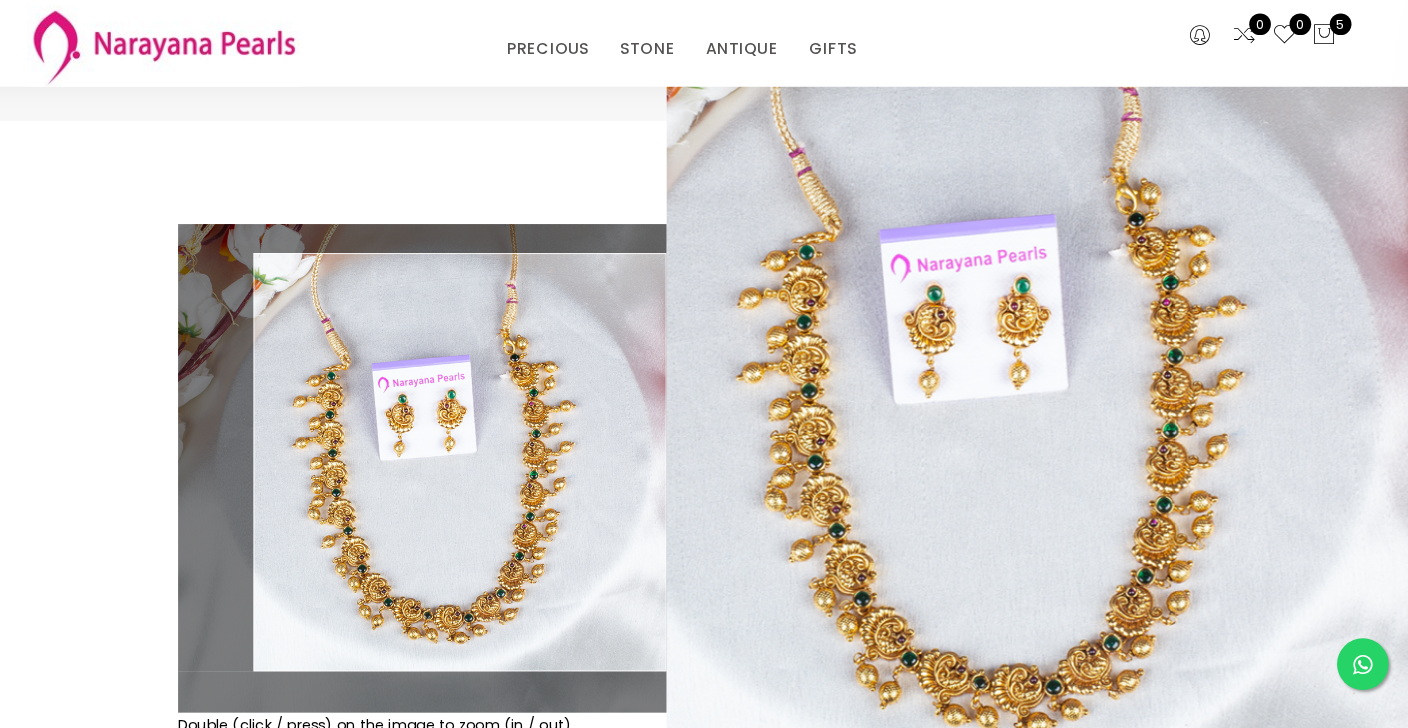 scroll, scrollTop: 23, scrollLeft: 0, axis: vertical 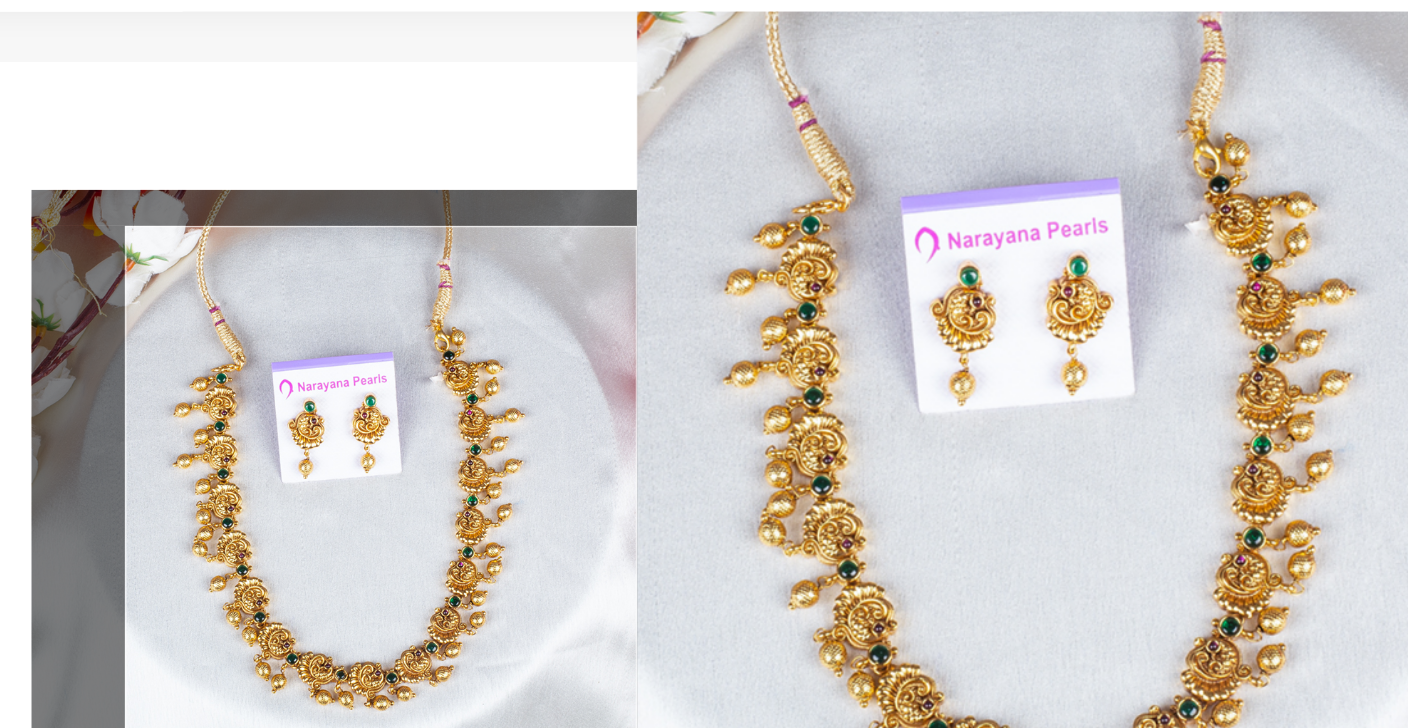 click on "NECKLACE sku : NLTPMC10001999092404016-00838 Rs   1599   Rs   1999 This beautiful antique peacock design necklace with zircon and temple stone is suitable for various occasions. COLOR  : GOLD , GREEN ANTIQUE NECKLACE  Remove from cart  Buy now" at bounding box center (1039, 444) 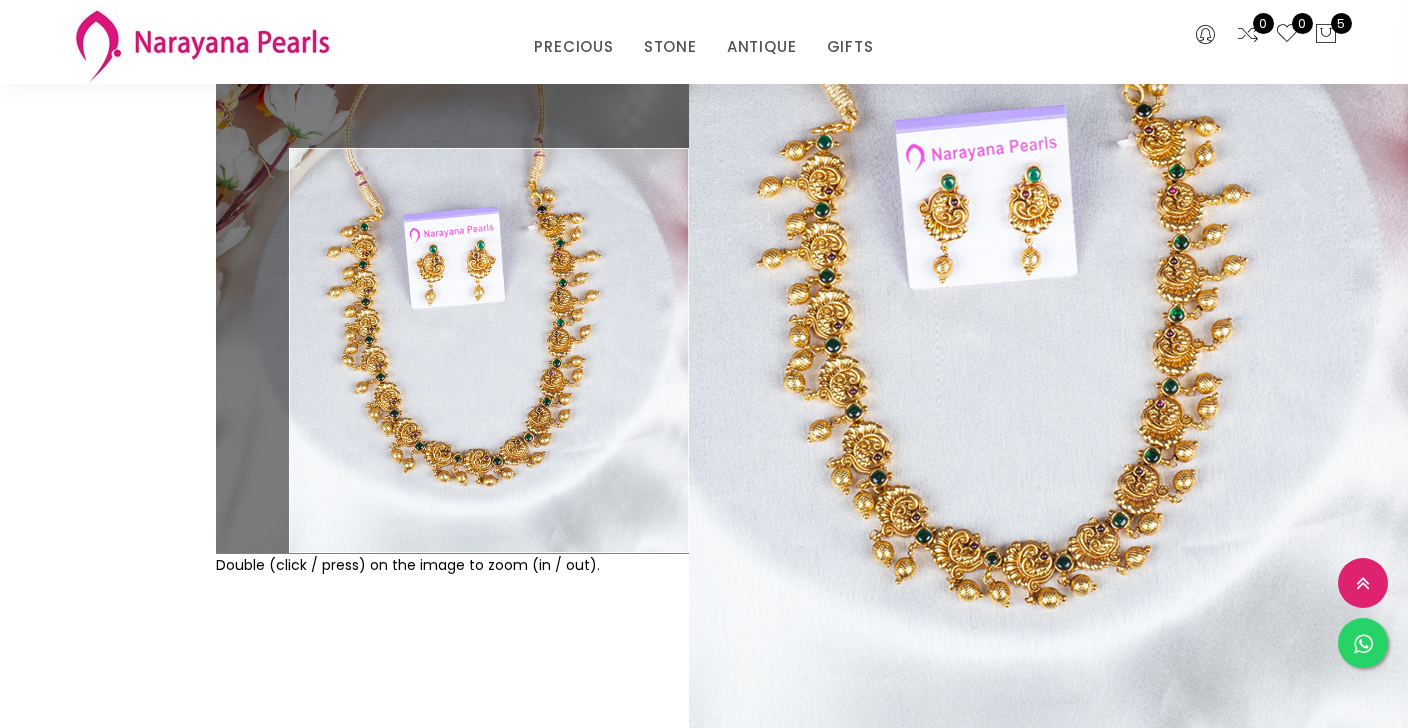 scroll, scrollTop: 114, scrollLeft: 0, axis: vertical 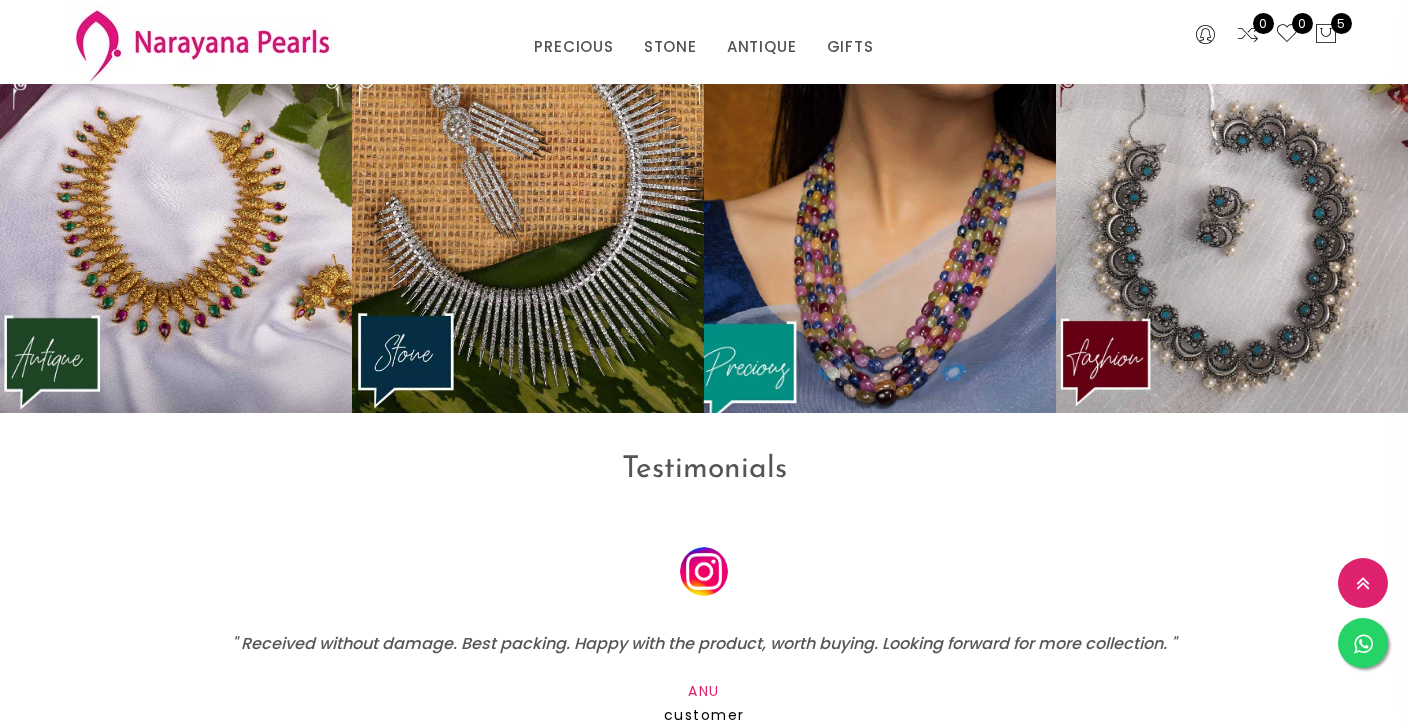 click at bounding box center [879, 227] 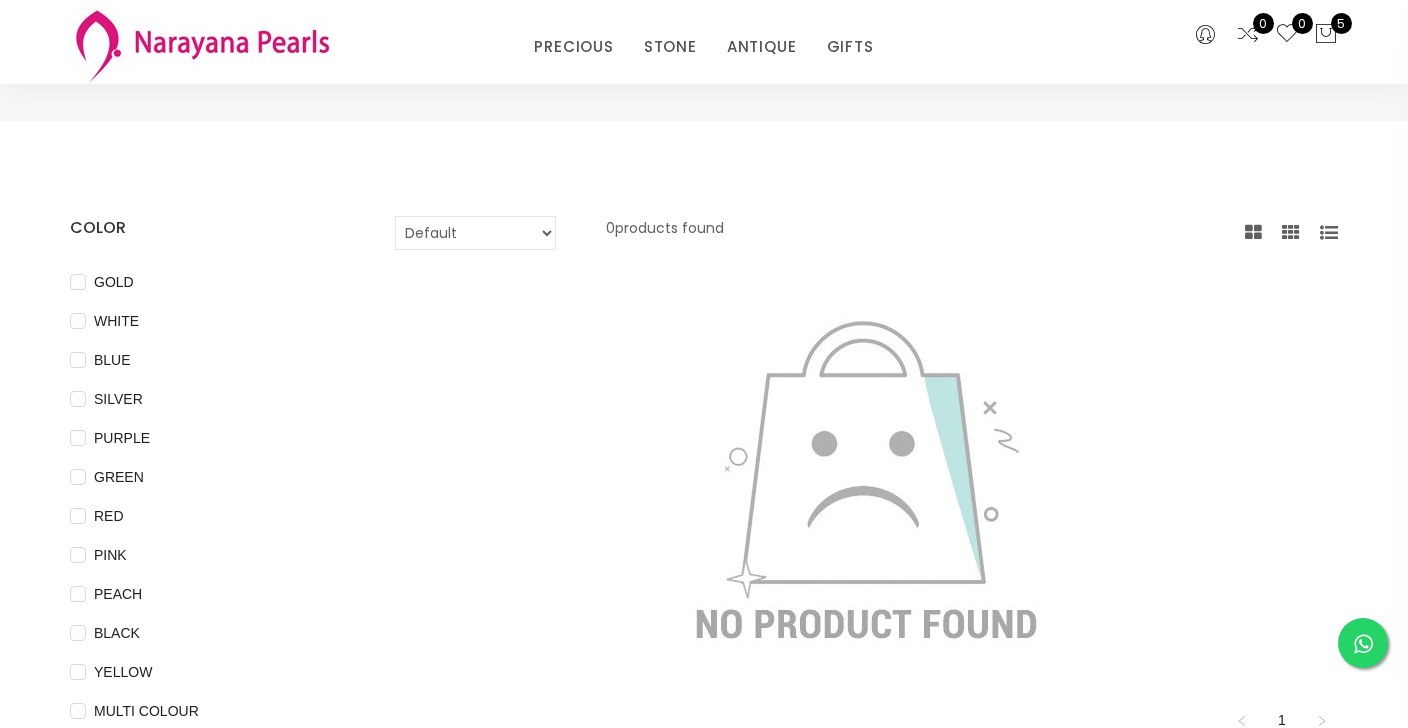 scroll, scrollTop: 0, scrollLeft: 0, axis: both 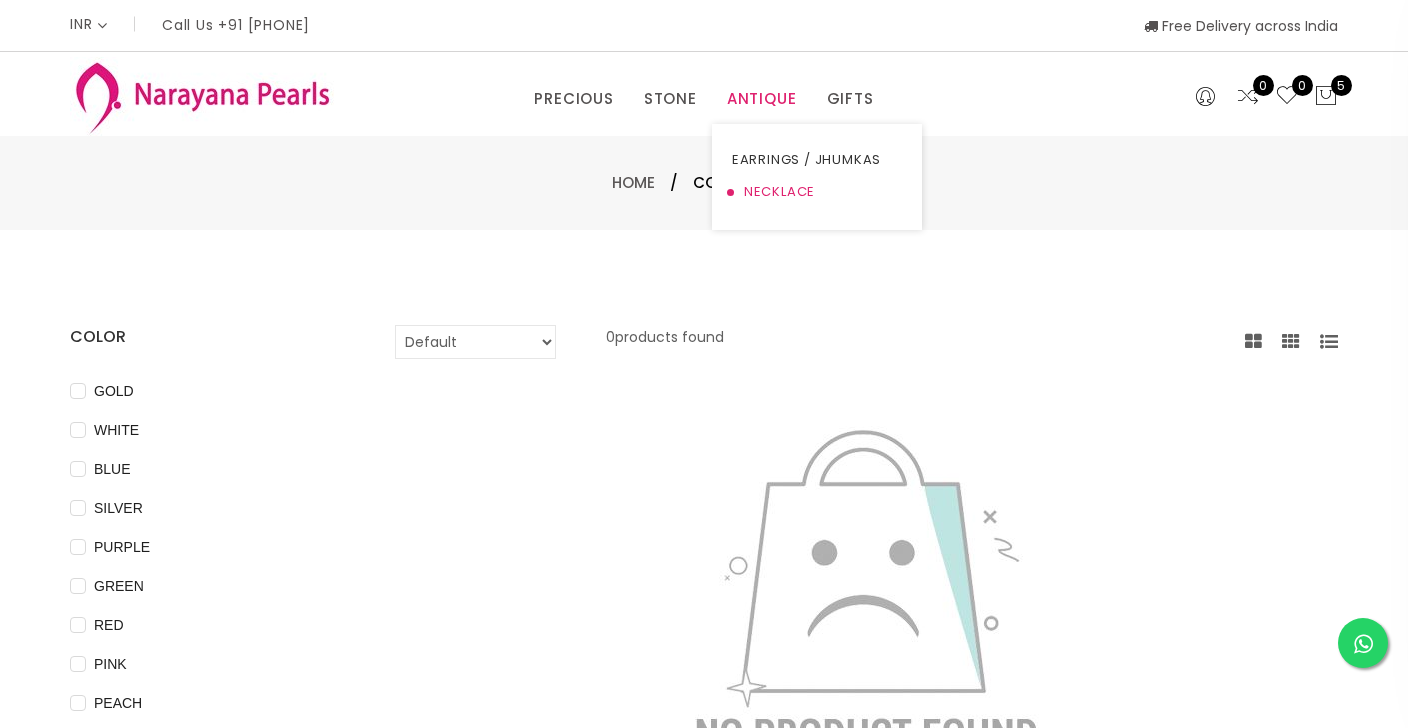 click on "NECKLACE" at bounding box center (817, 192) 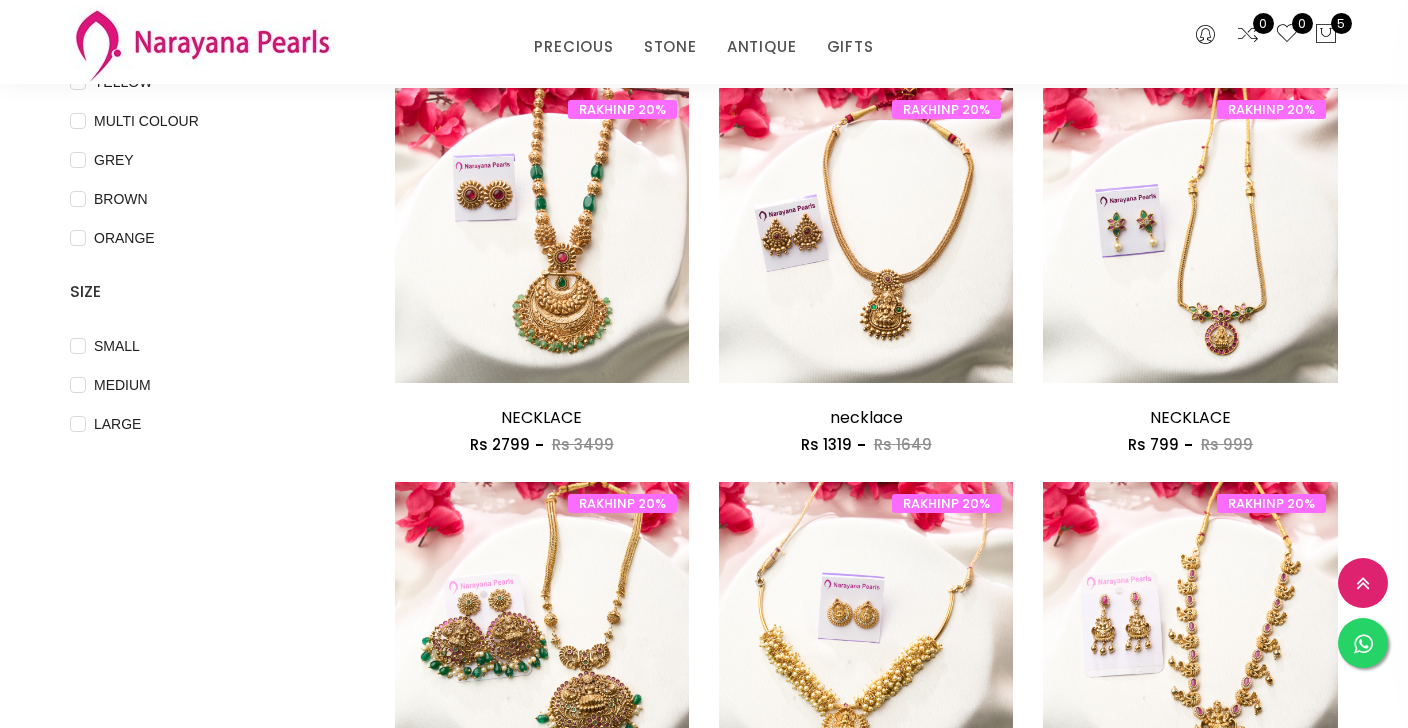 scroll, scrollTop: 616, scrollLeft: 0, axis: vertical 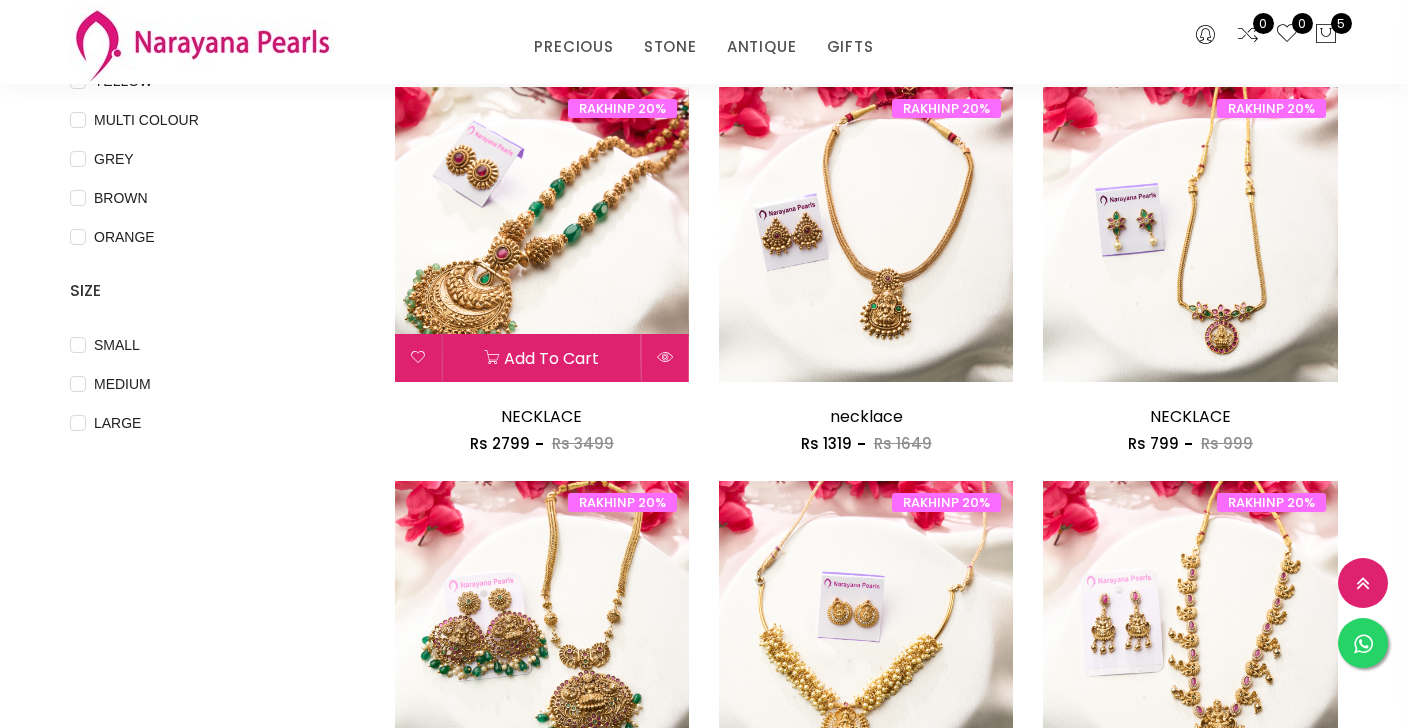click at bounding box center (541, 234) 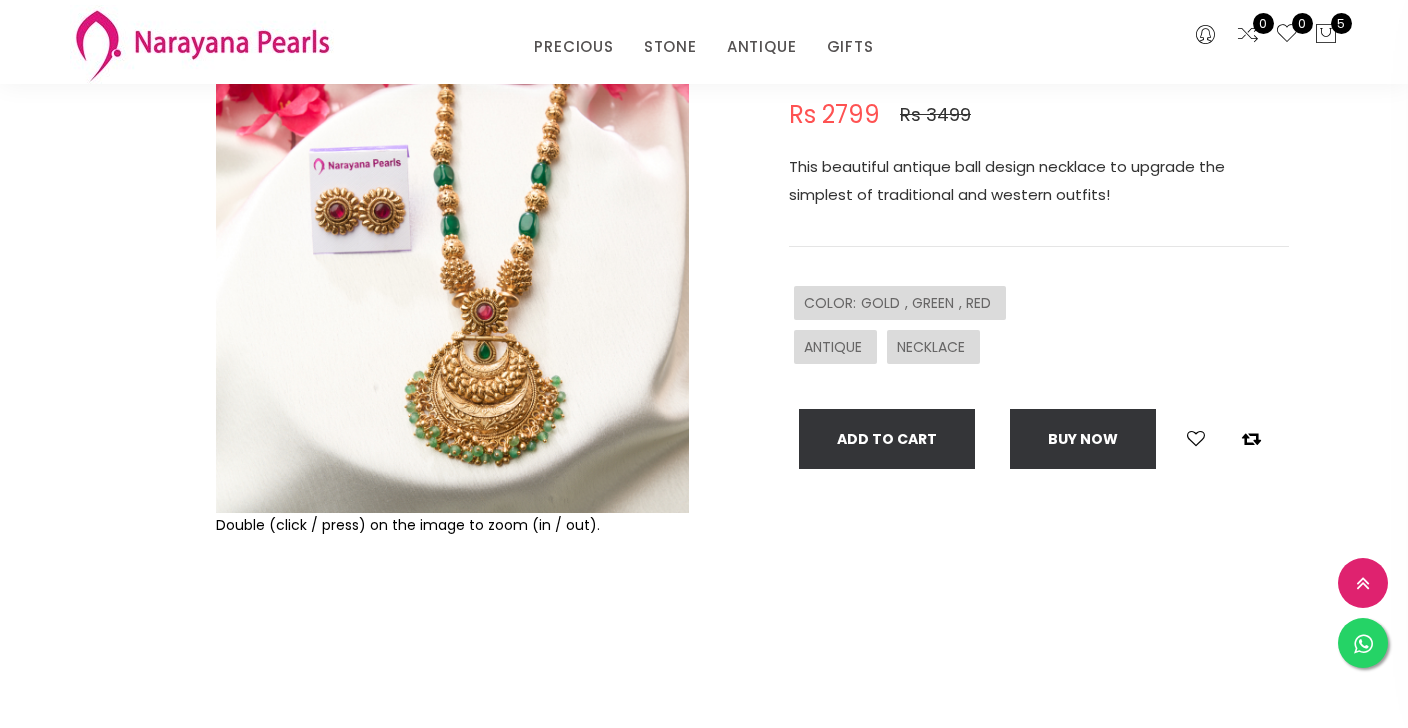 scroll, scrollTop: 231, scrollLeft: 0, axis: vertical 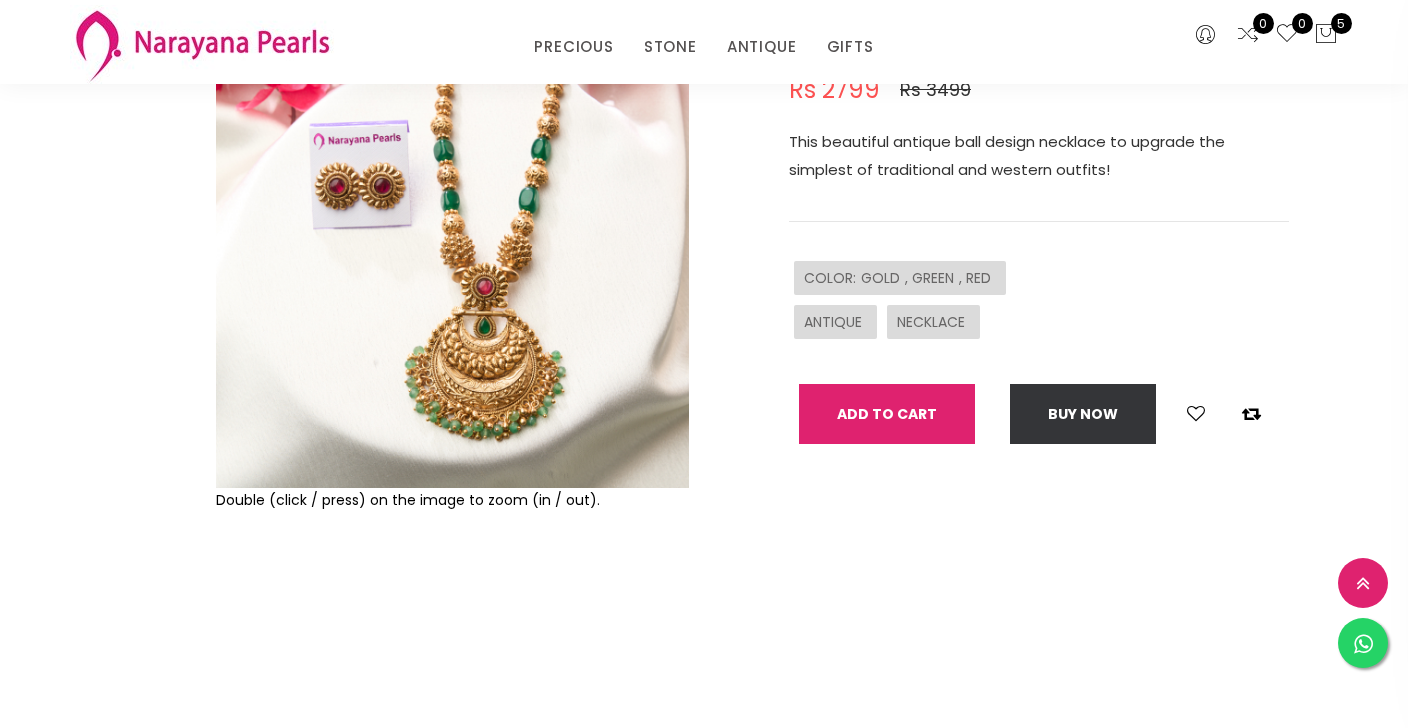 click on "Add To Cart" at bounding box center (887, 414) 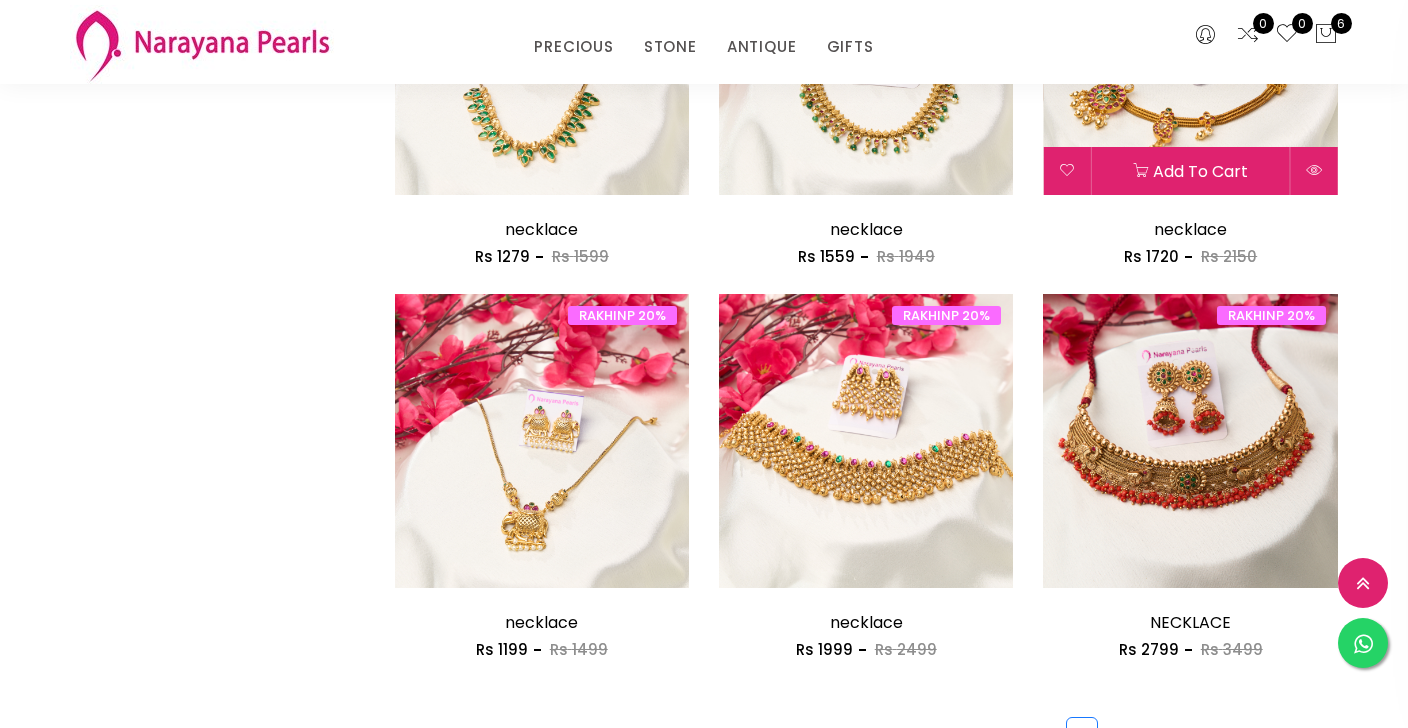 scroll, scrollTop: 2379, scrollLeft: 0, axis: vertical 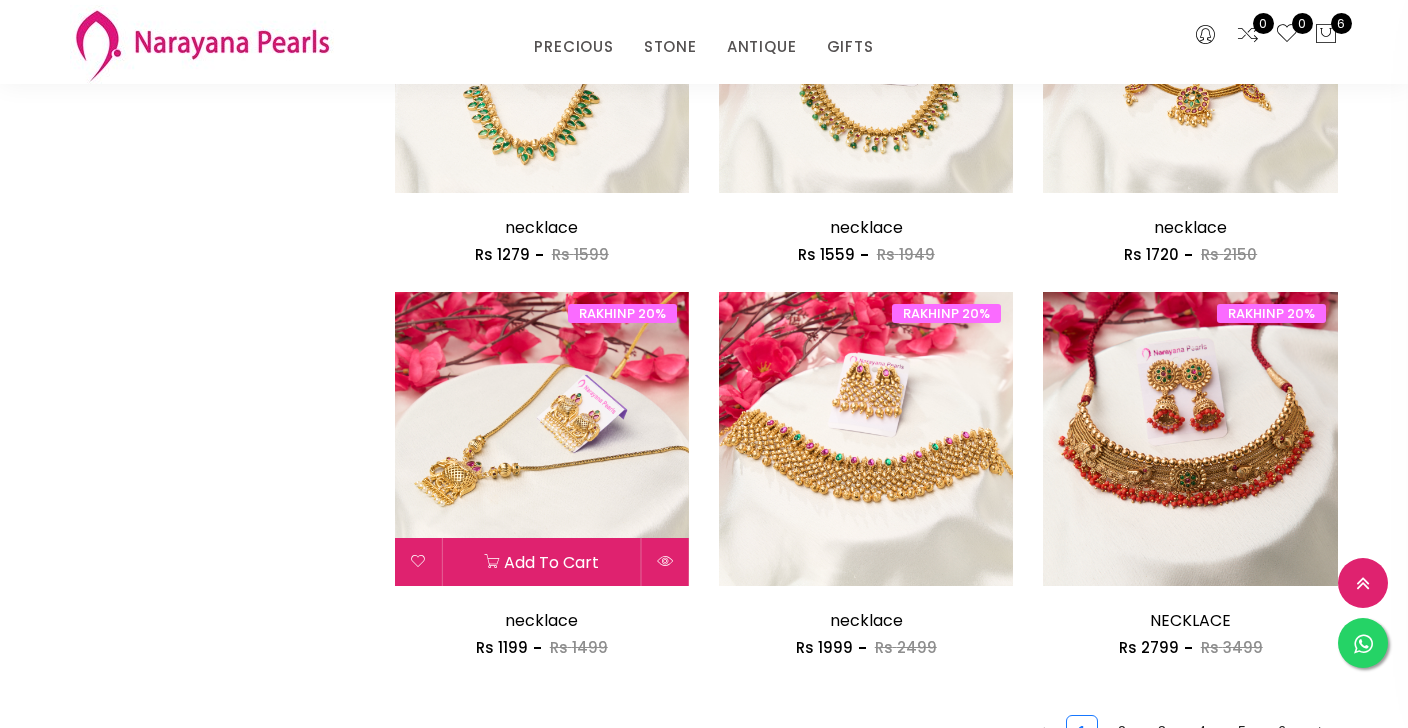 click at bounding box center [541, 439] 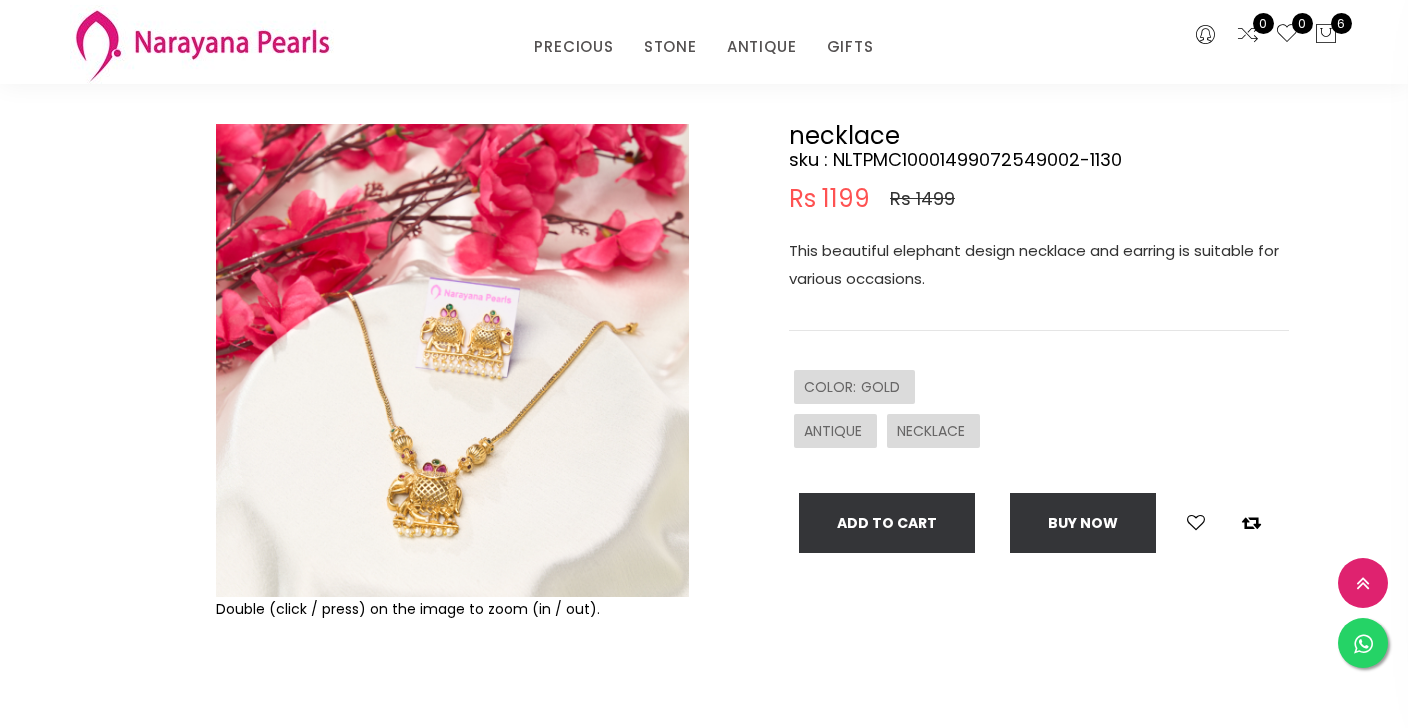 scroll, scrollTop: 121, scrollLeft: 0, axis: vertical 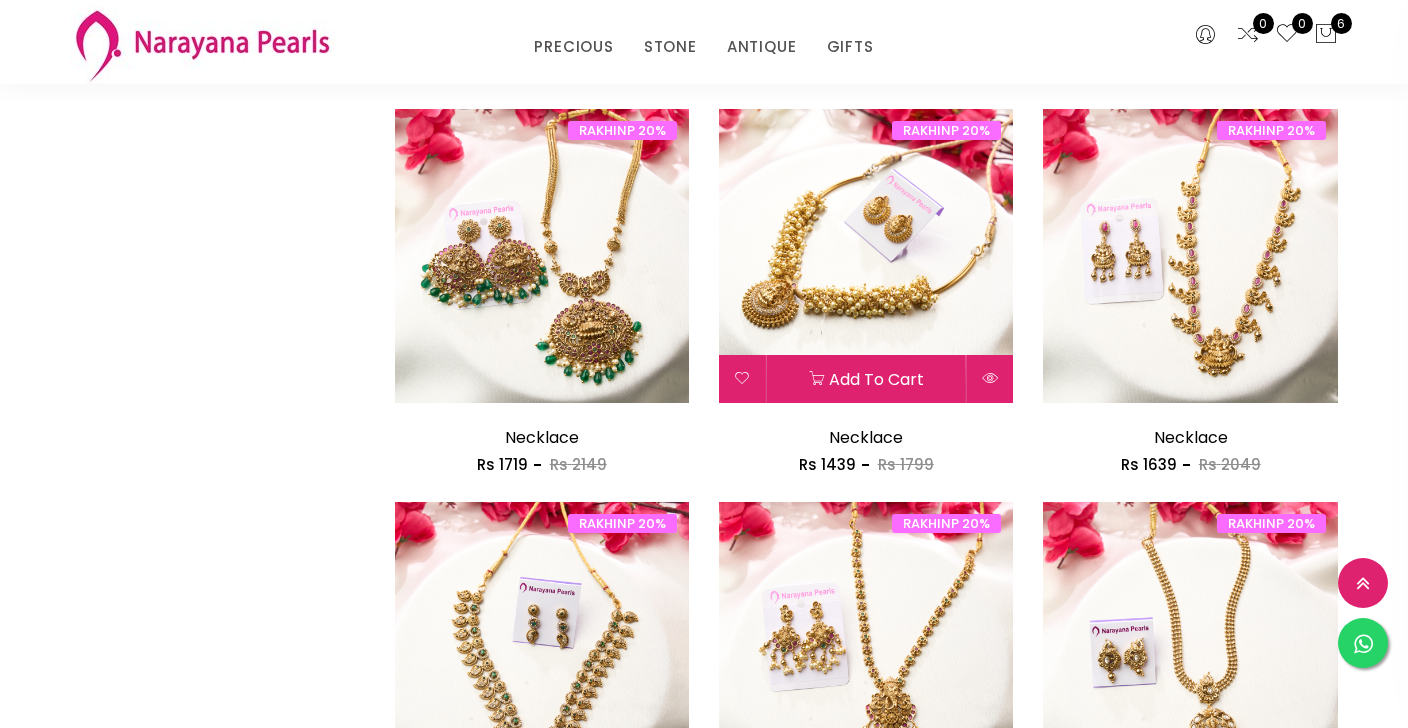 click at bounding box center (866, 256) 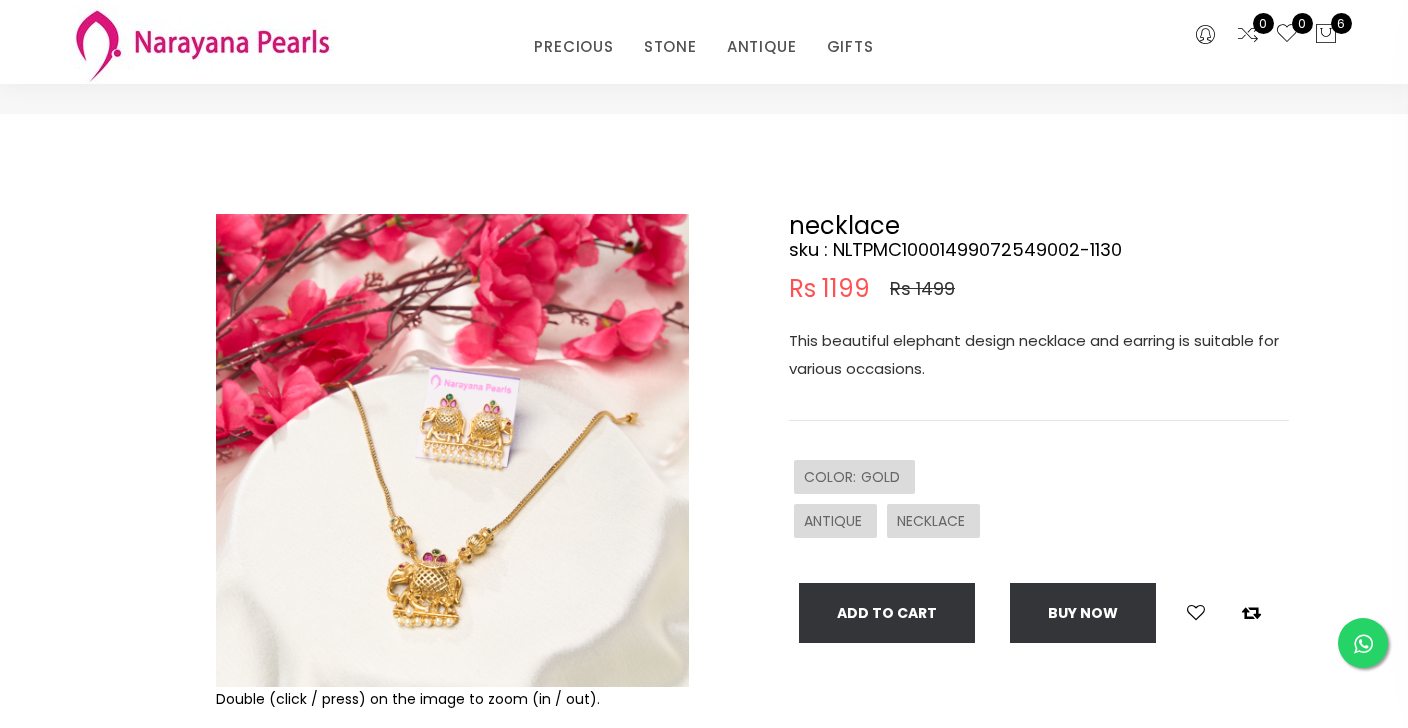 scroll, scrollTop: 42, scrollLeft: 0, axis: vertical 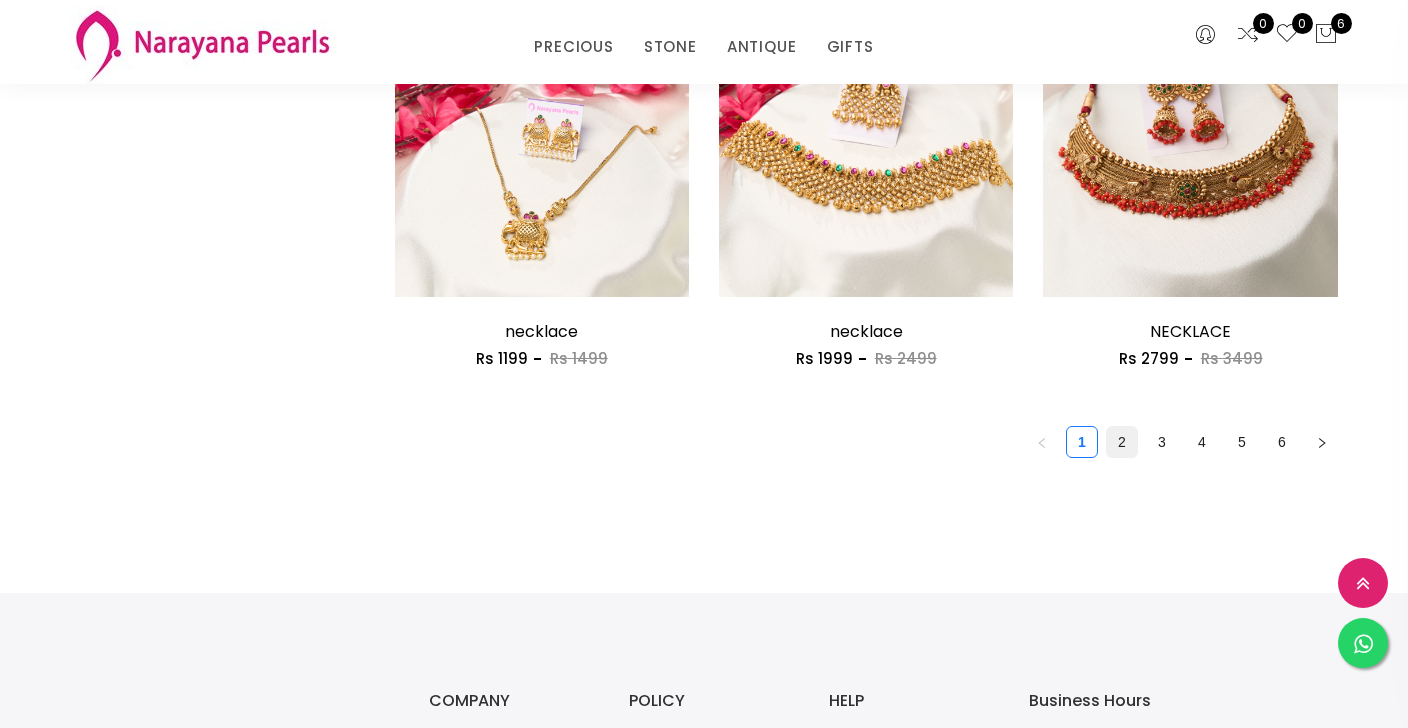 click on "2" at bounding box center [1122, 442] 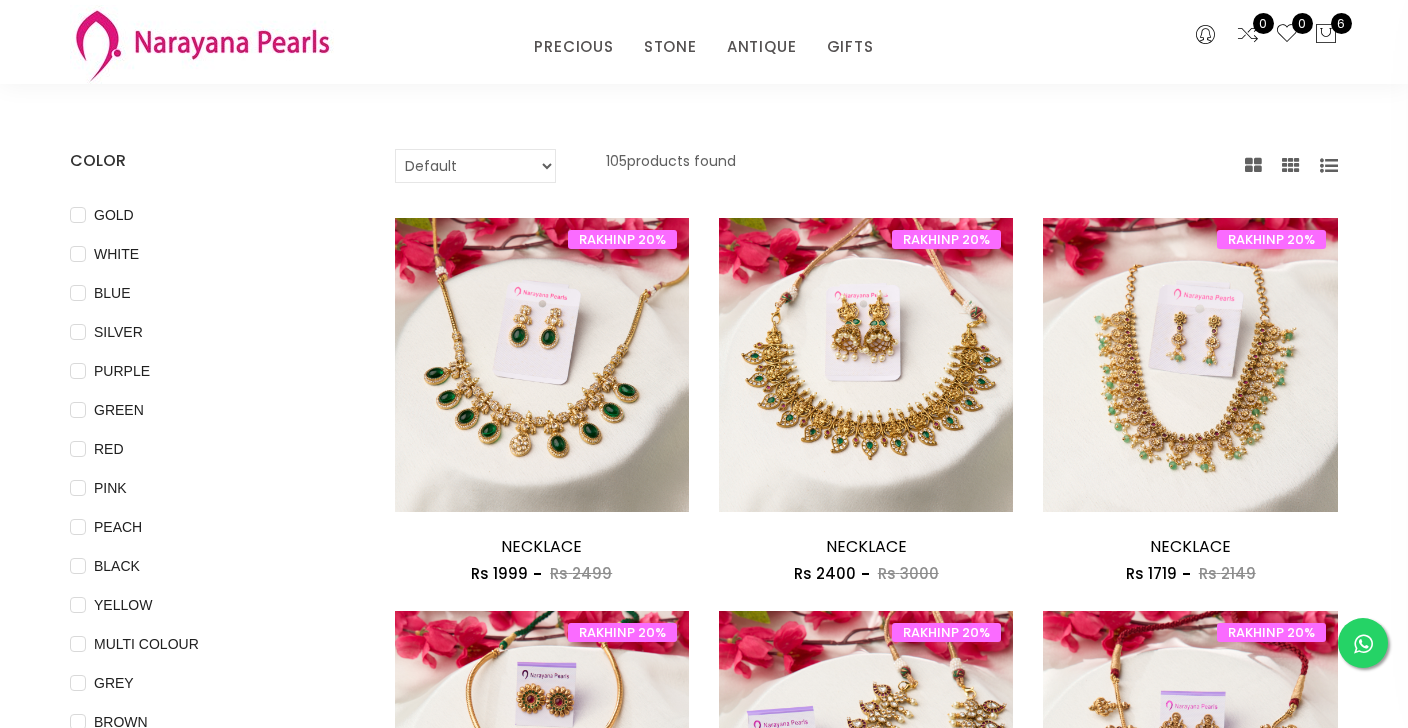scroll, scrollTop: 99, scrollLeft: 0, axis: vertical 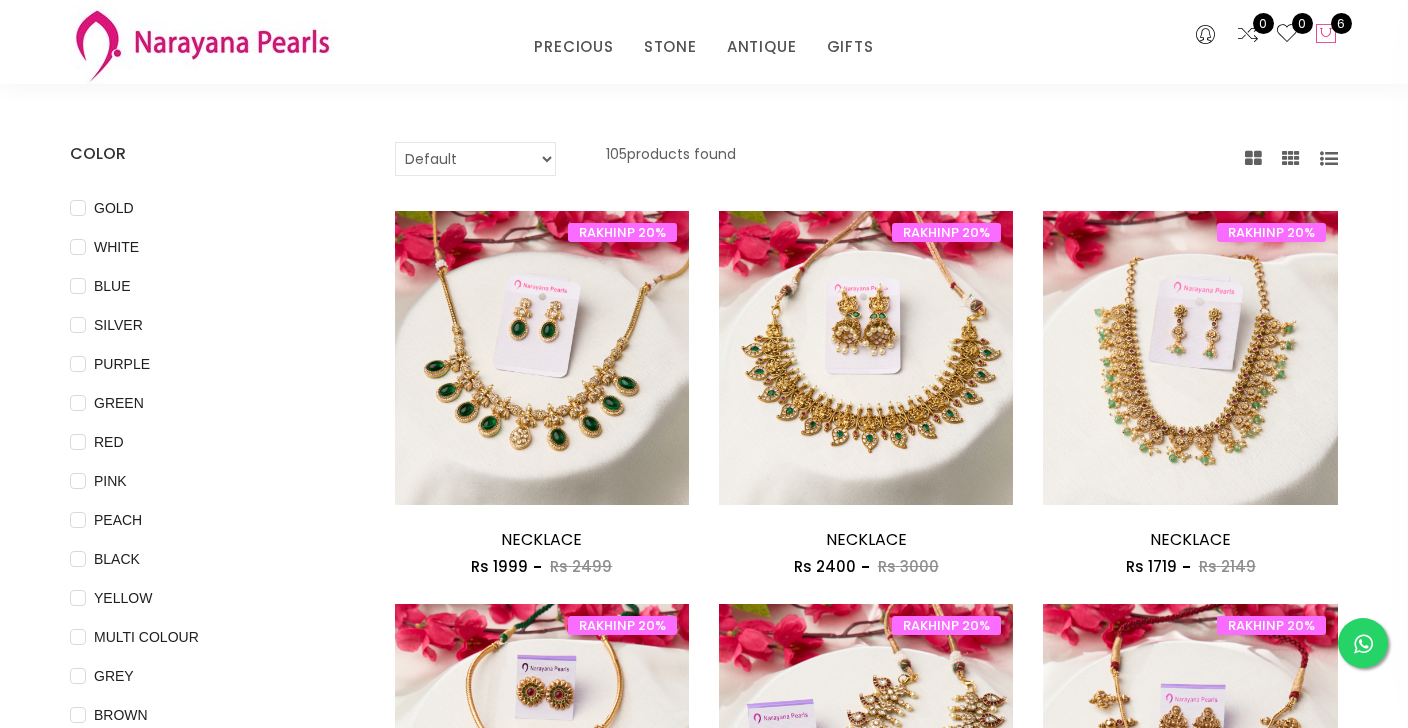click at bounding box center (1326, 34) 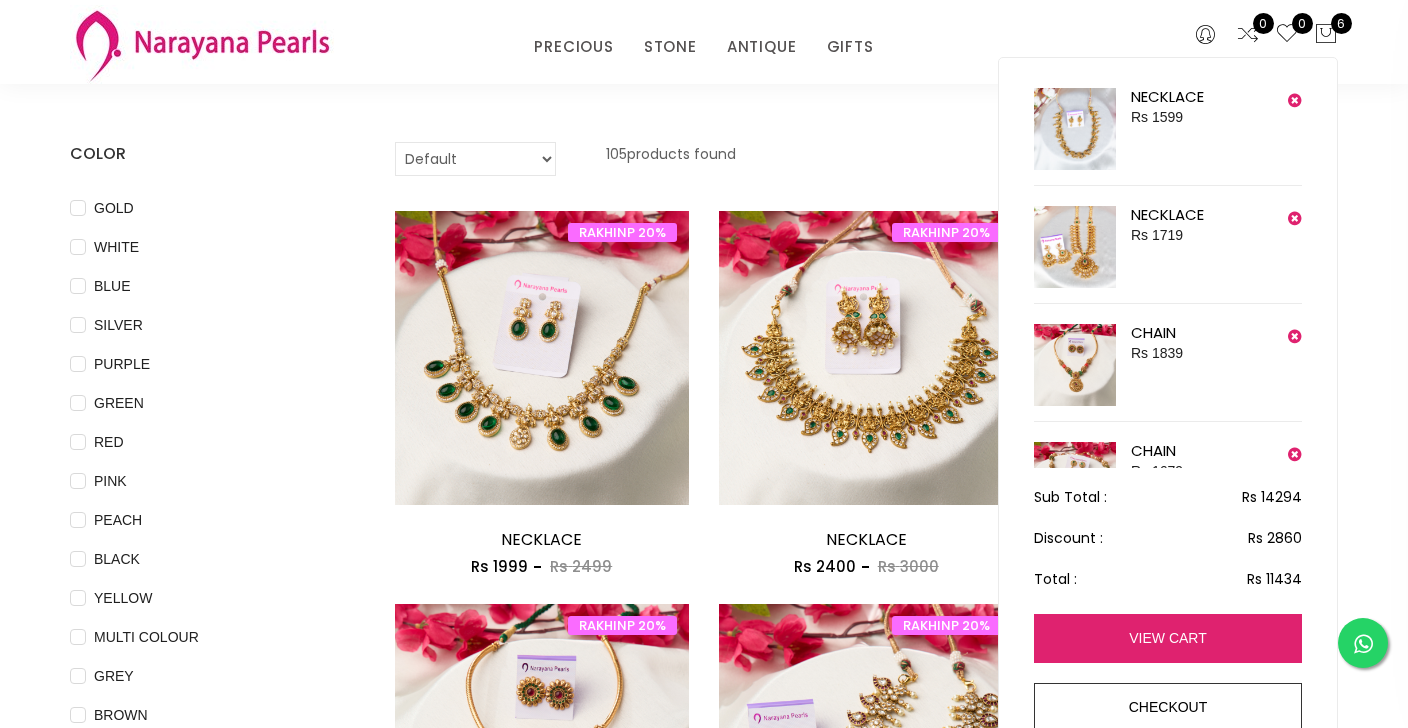 click on "view cart" at bounding box center [1168, 638] 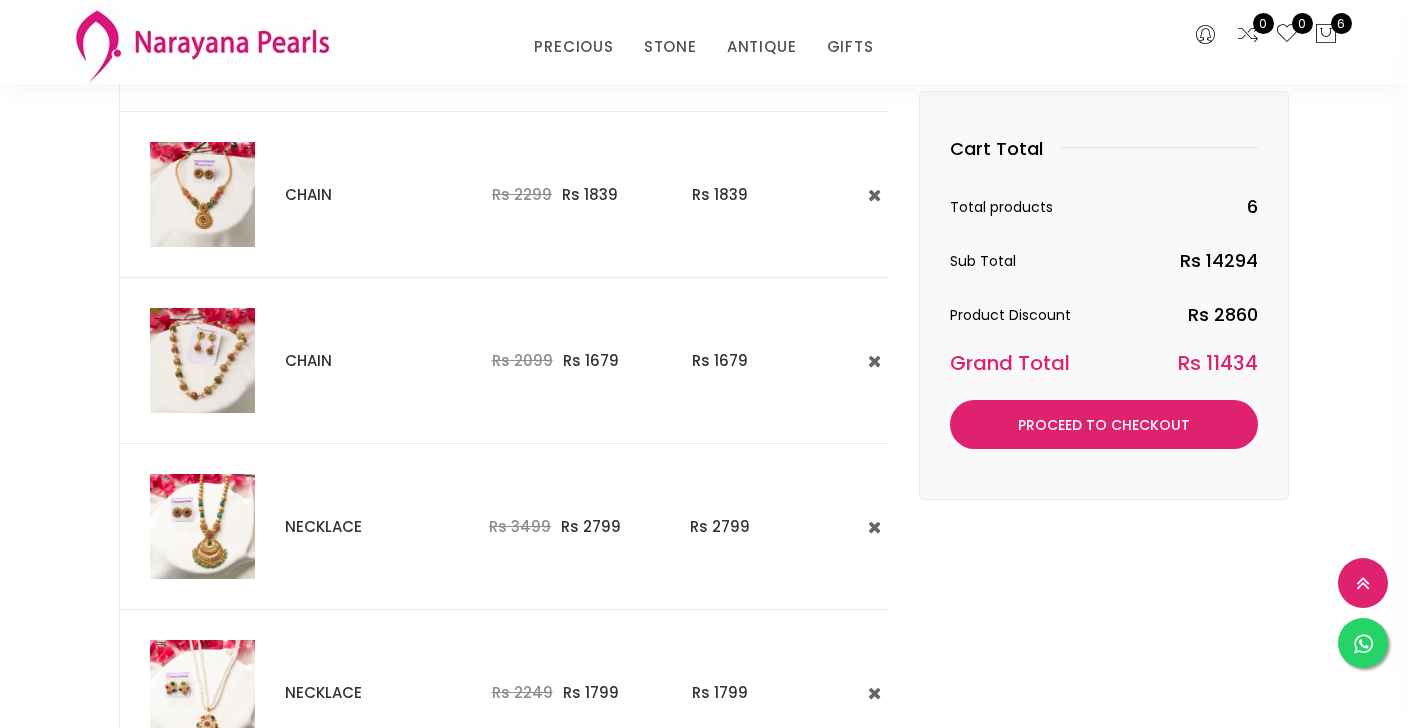 scroll, scrollTop: 467, scrollLeft: 0, axis: vertical 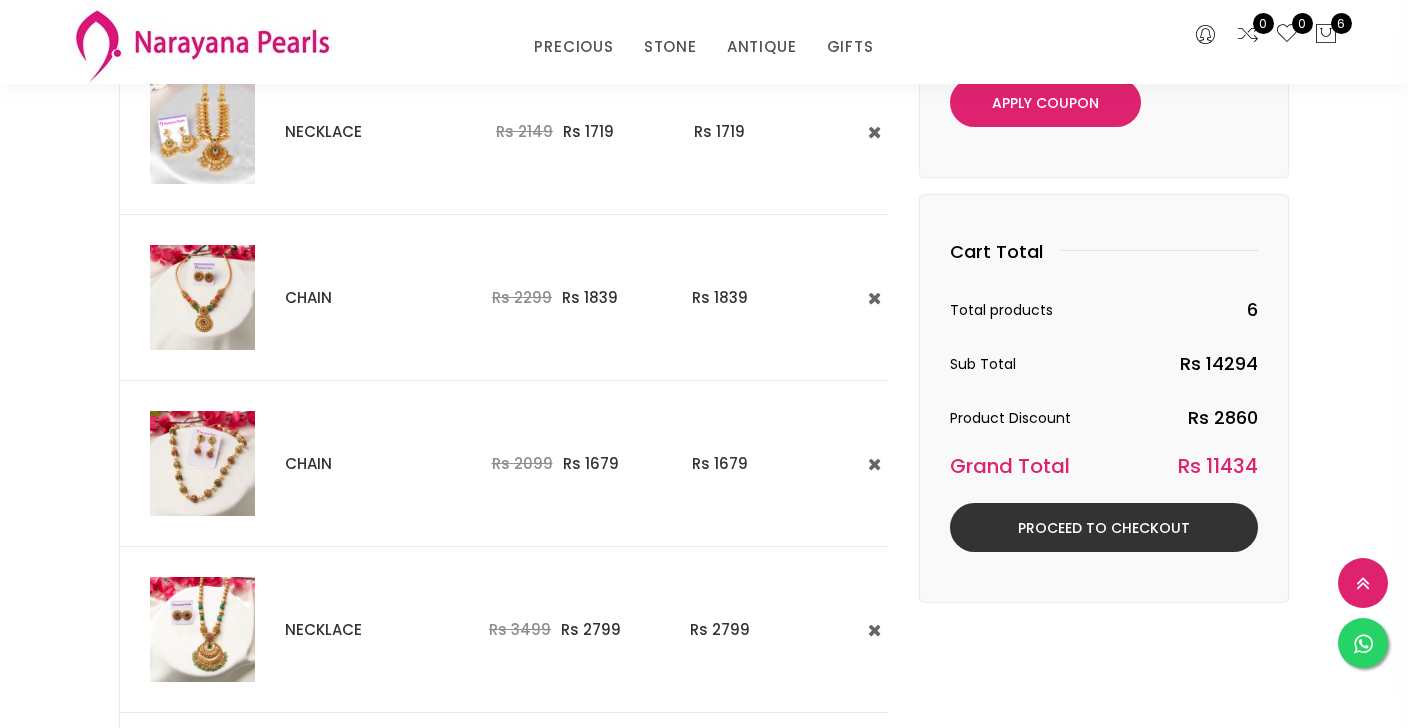 click on "Proceed to Checkout" at bounding box center [1104, 527] 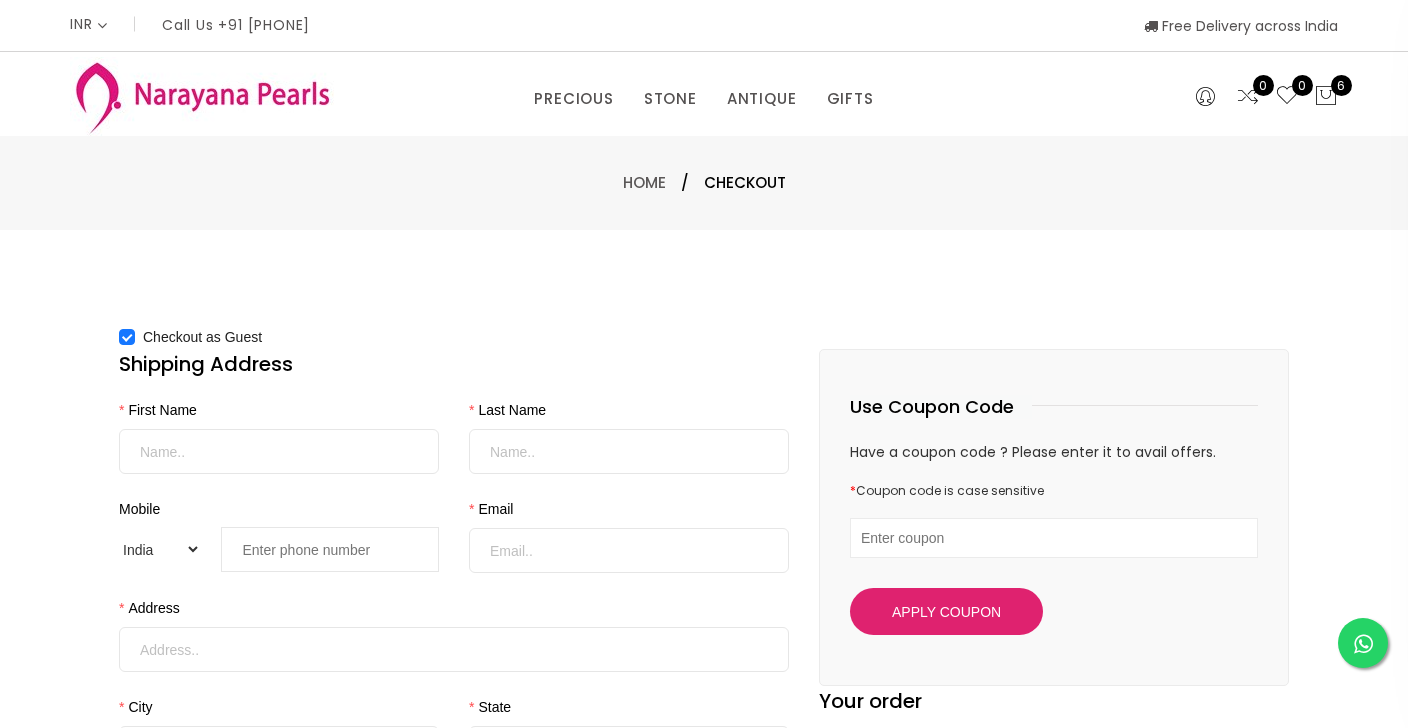 scroll, scrollTop: 0, scrollLeft: 0, axis: both 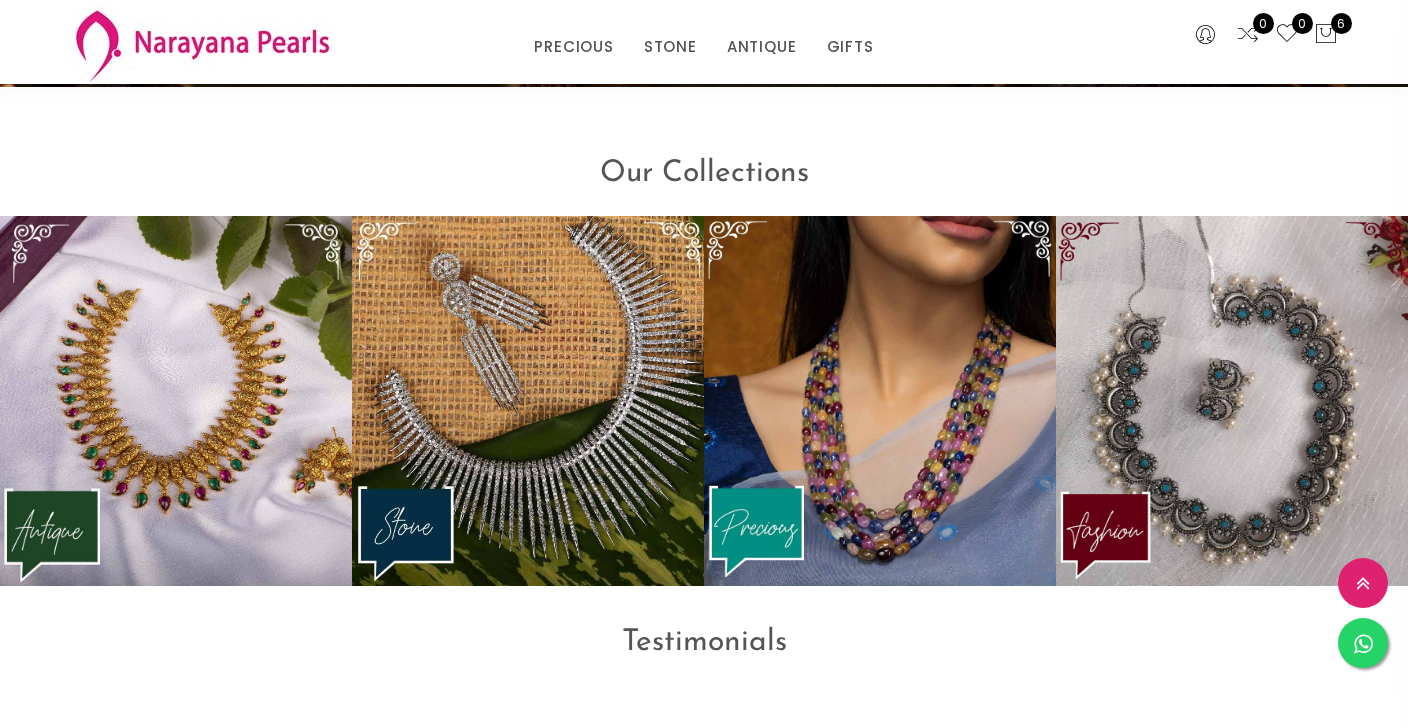 click on "PRECIOUS CUSTOM MADE-GEMS PRECIOUS MALA STONE EARRINGS / JHUMKAS NECKLACE ANTIQUE EARRINGS / JHUMKAS NECKLACE GIFTS COUPLE GIFTS TRADITIONAL GIFTS 0 0 6" at bounding box center (704, 42) 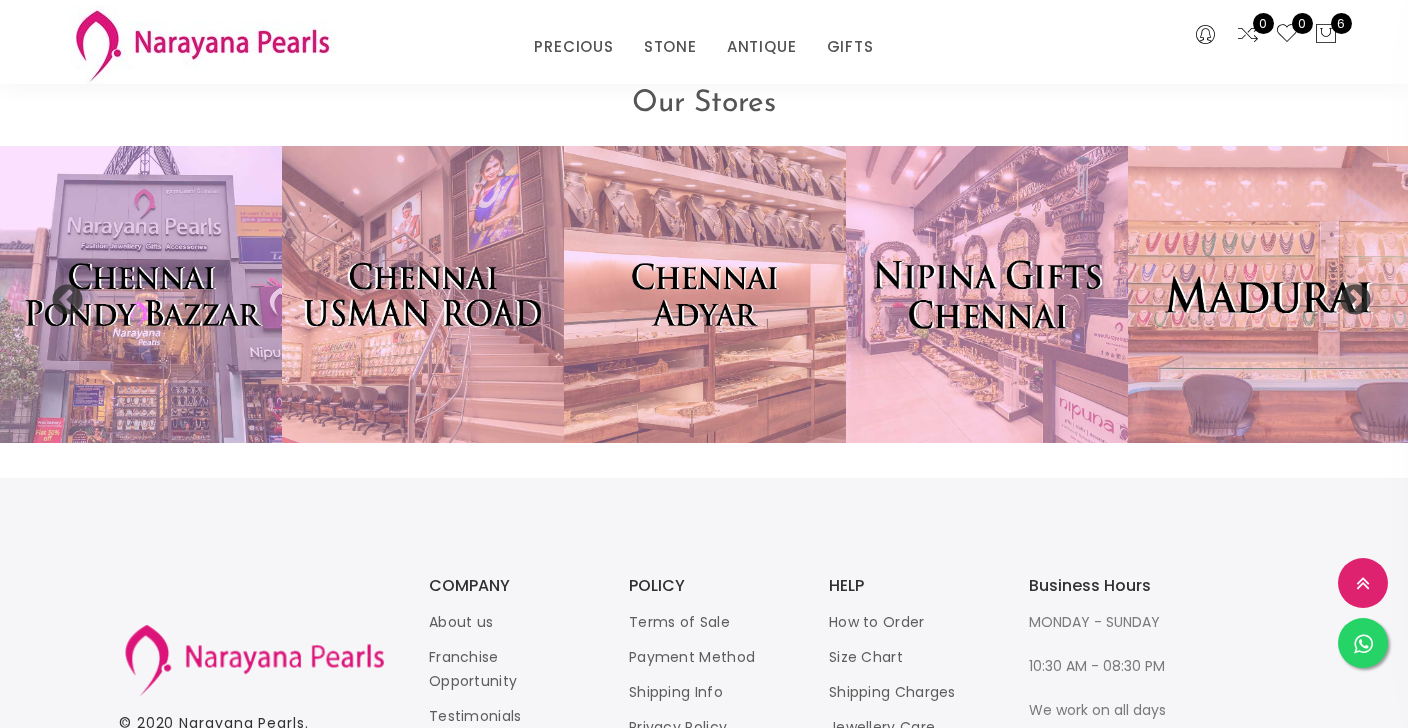 scroll, scrollTop: 4133, scrollLeft: 0, axis: vertical 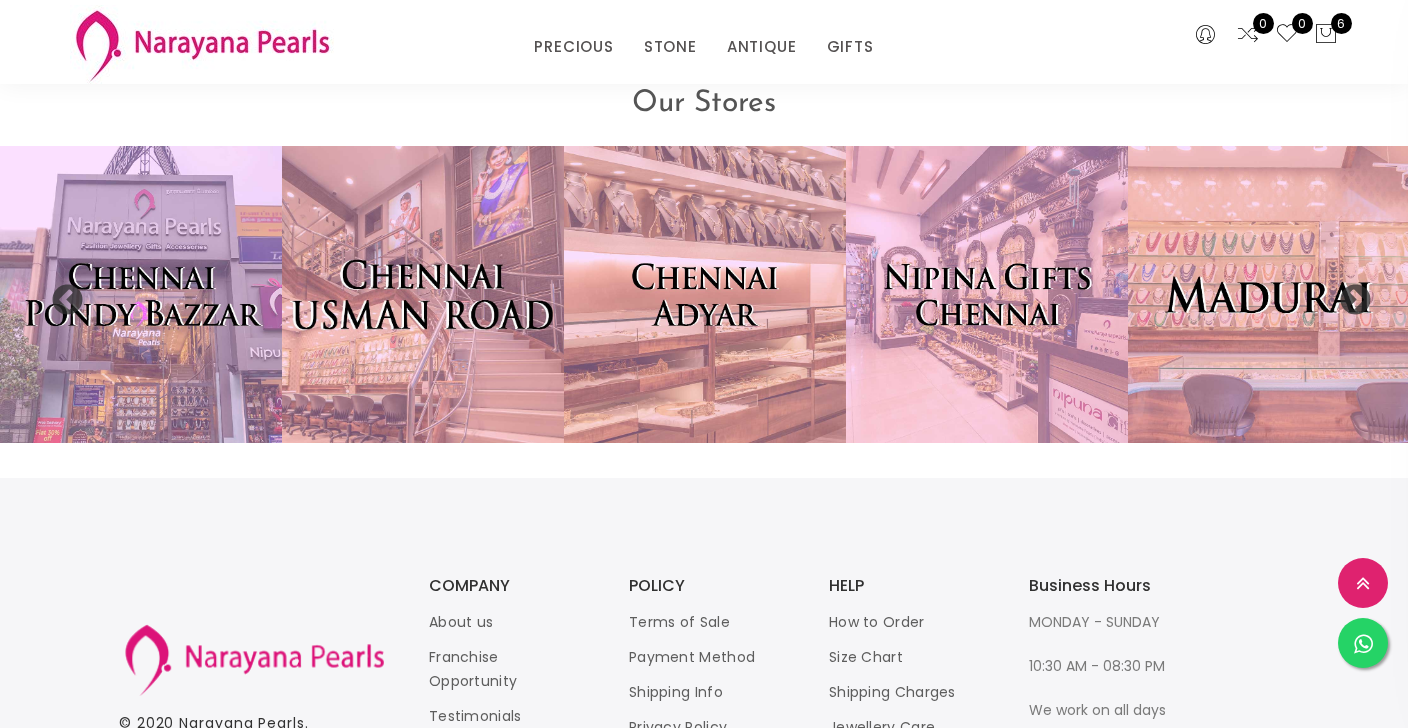 click at bounding box center (423, 294) 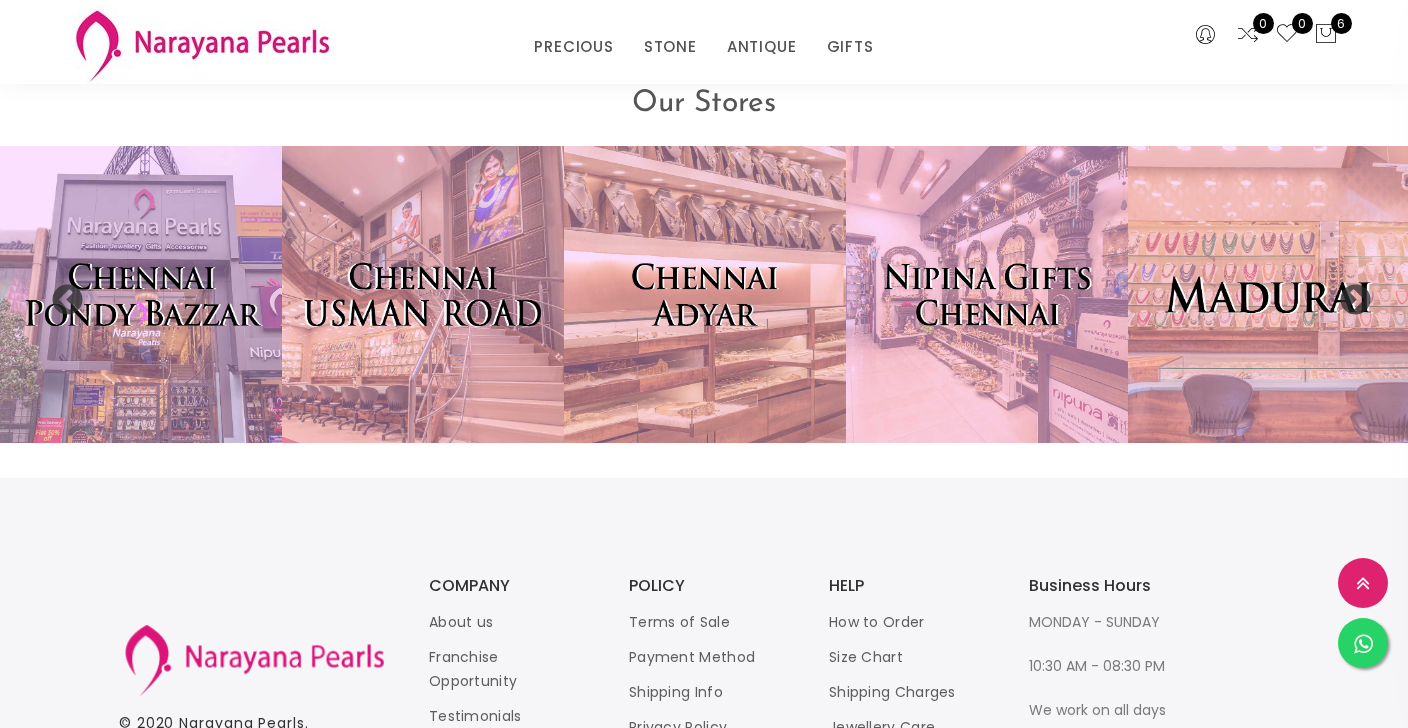 click on "© 2020   [COMPANY_NAME] .  All Rights Reserved COMPANY About us Franchise Opportunity Testimonials Store Locator Contact us POLICY Terms of Sale Payment Method Shipping Info Privacy Policy Disclaimer HELP How to Order Size Chart Shipping Charges Jewellery Care Customized Service Order status Business Hours MONDAY - SUNDAY 10:30 AM - 08:30 PM We work on all days" at bounding box center [704, 693] 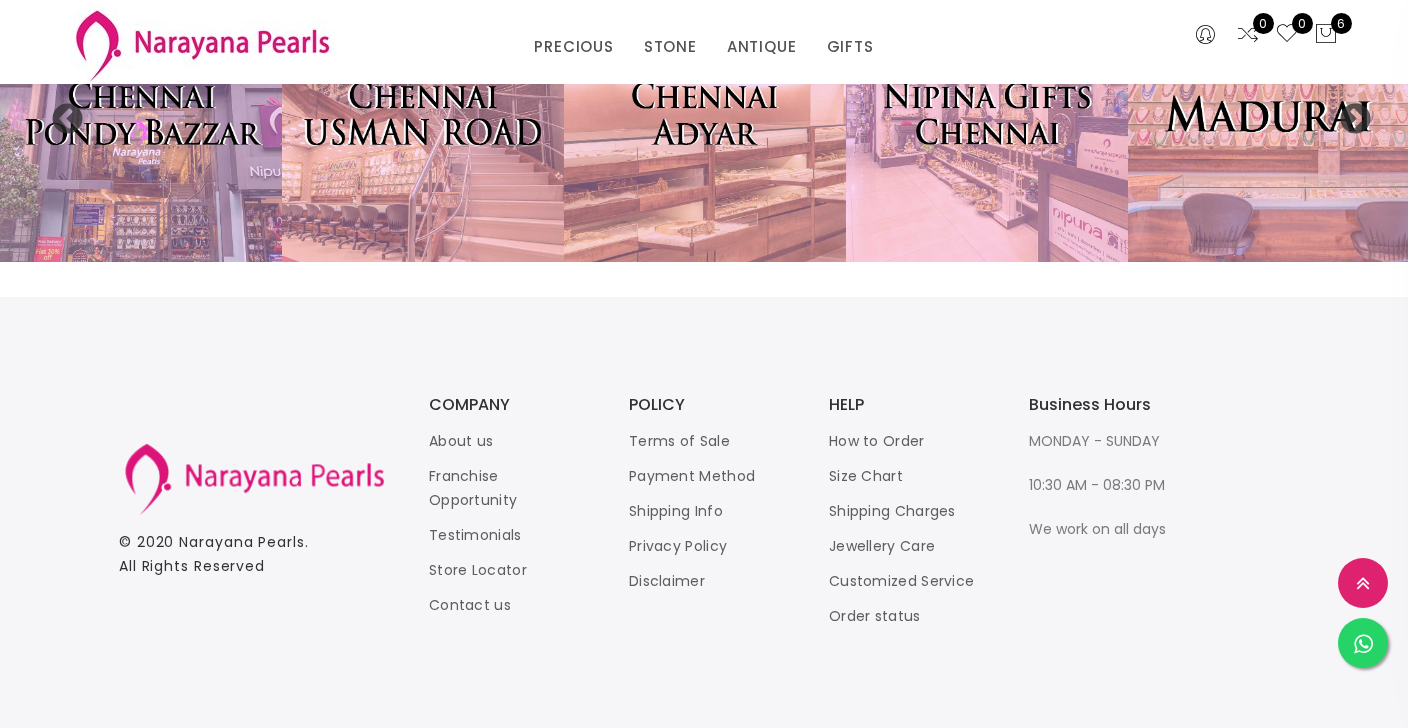 scroll, scrollTop: 4313, scrollLeft: 0, axis: vertical 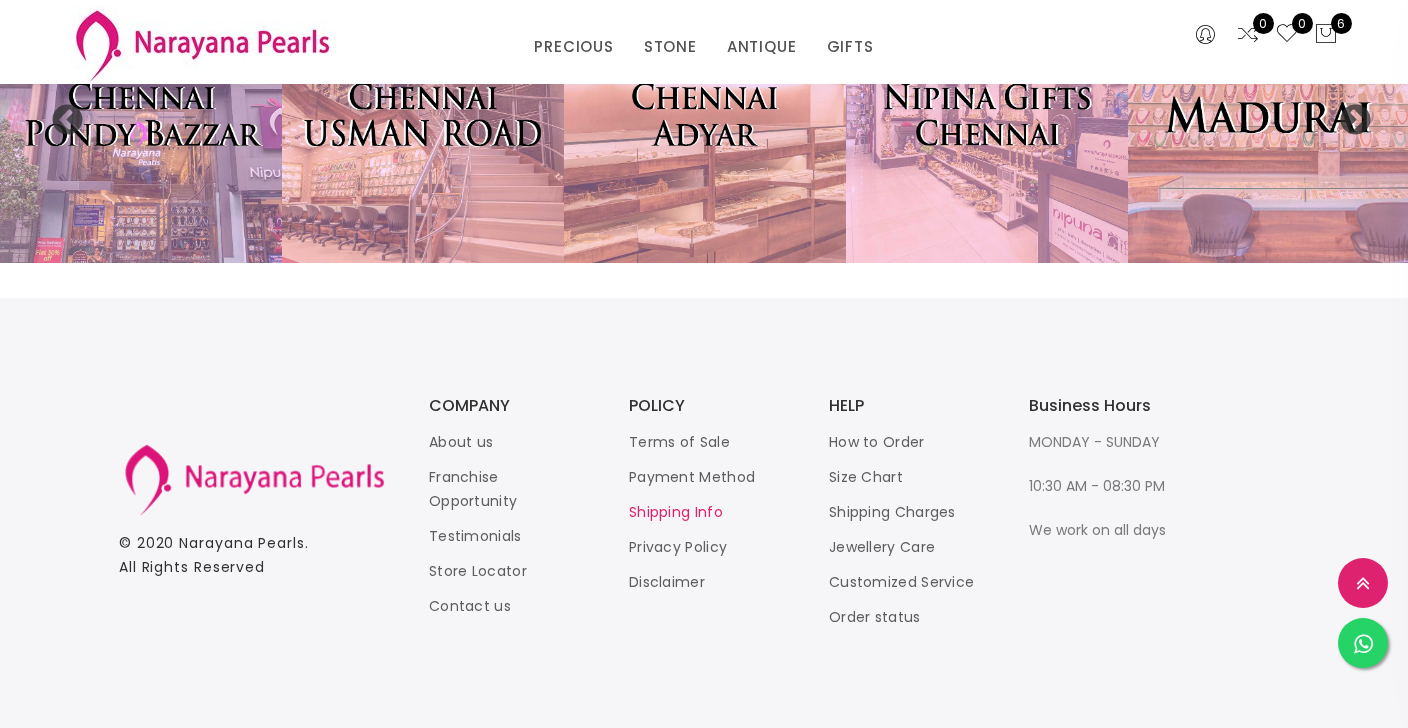 click on "Shipping Info" at bounding box center (676, 512) 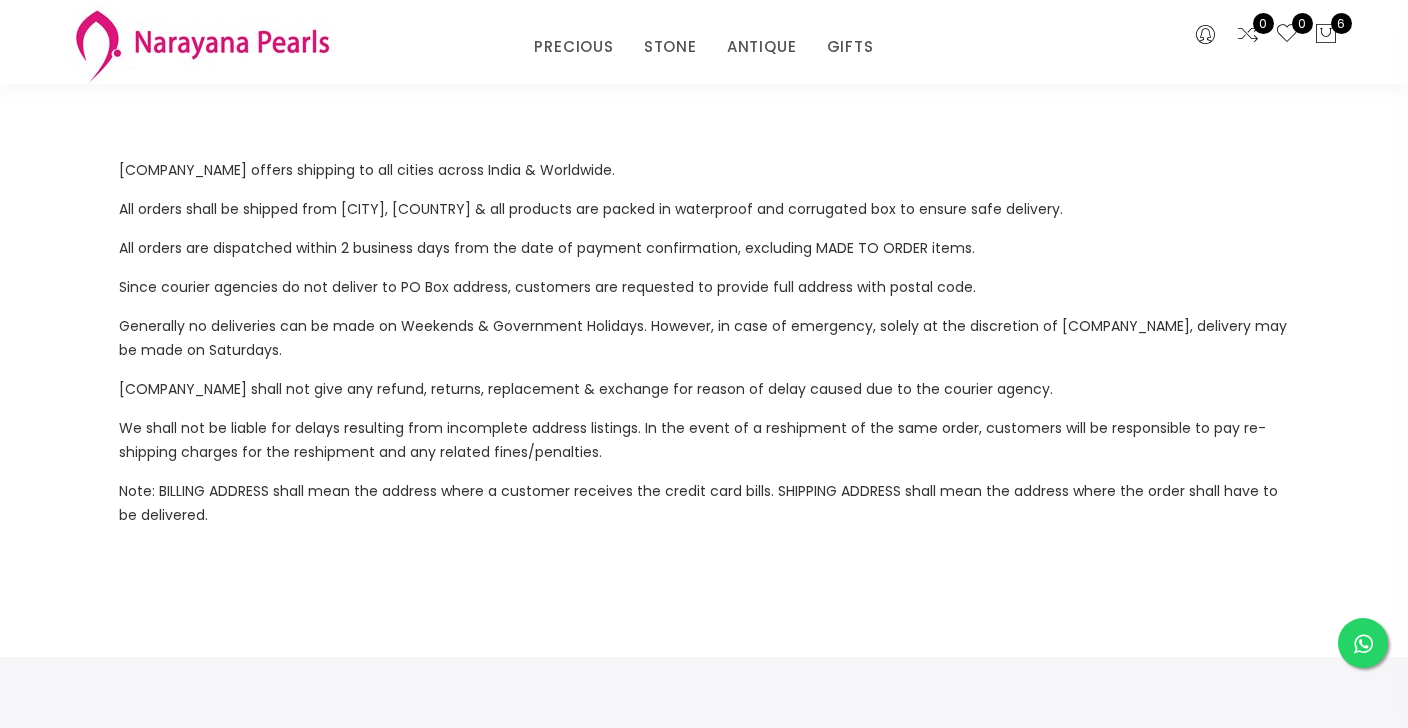 scroll, scrollTop: 89, scrollLeft: 0, axis: vertical 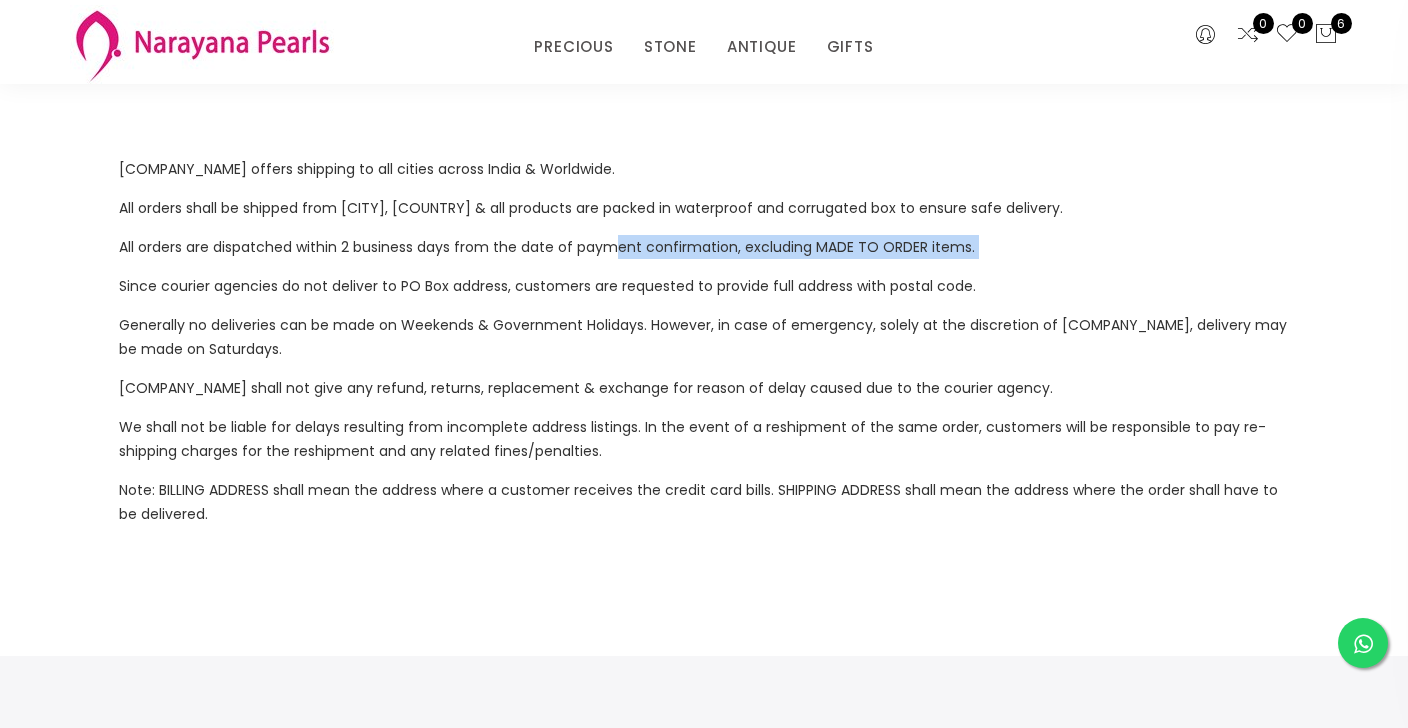drag, startPoint x: 610, startPoint y: 249, endPoint x: 614, endPoint y: 267, distance: 18.439089 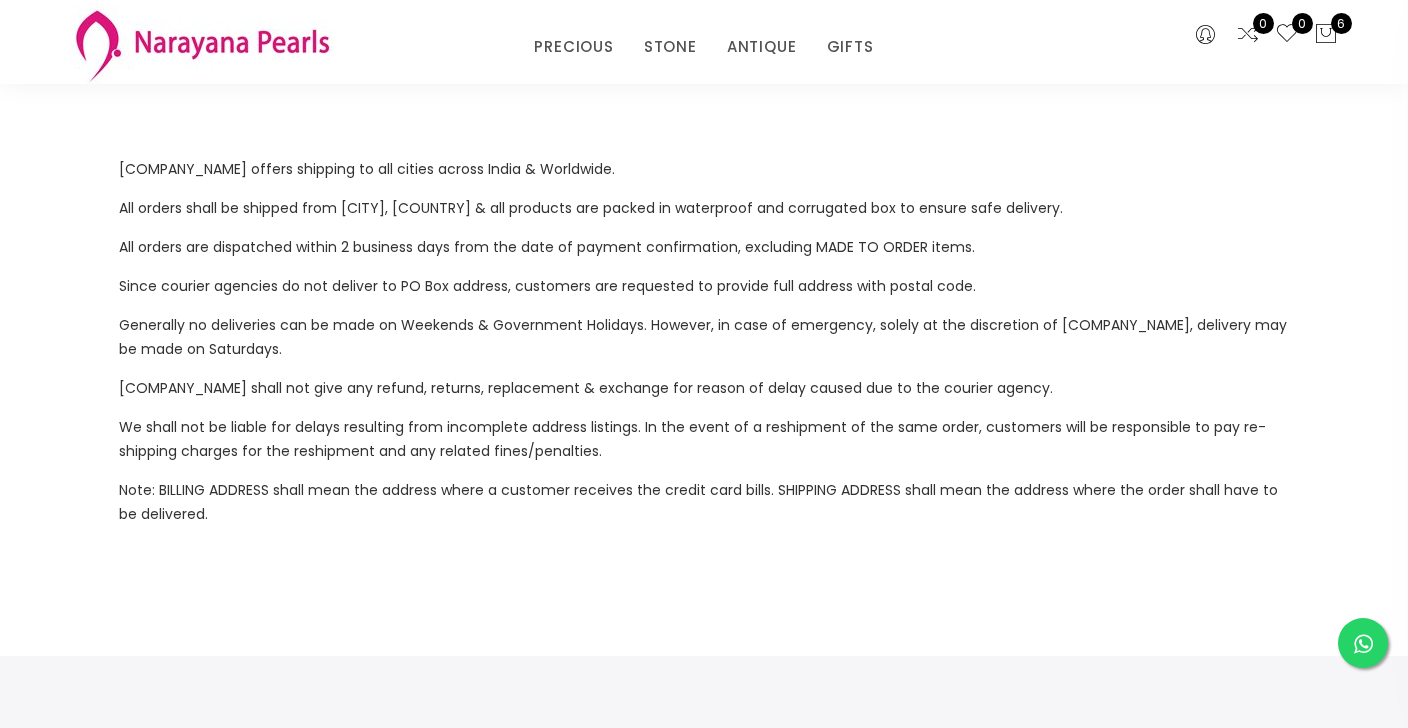 click on "Since courier agencies do not deliver to PO Box address, customers are requested to provide full address with postal code." at bounding box center (704, 286) 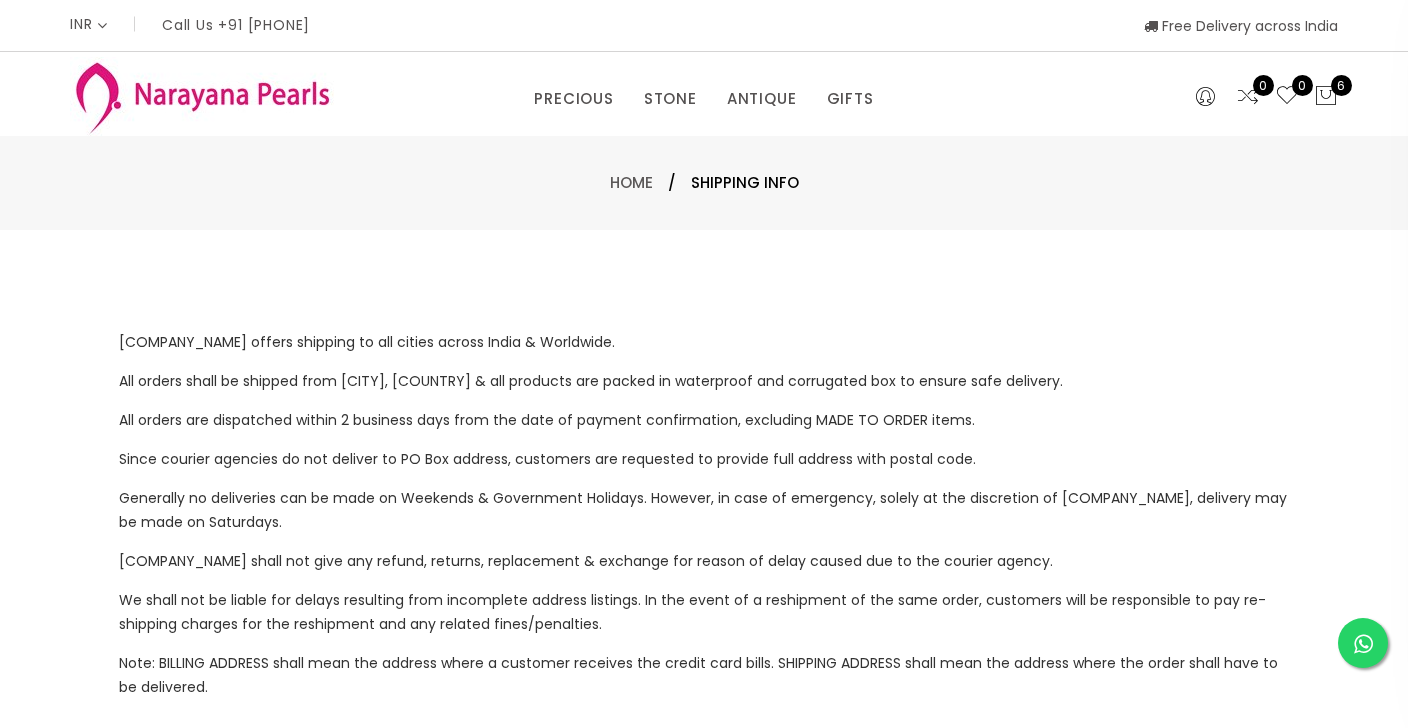 scroll, scrollTop: 0, scrollLeft: 0, axis: both 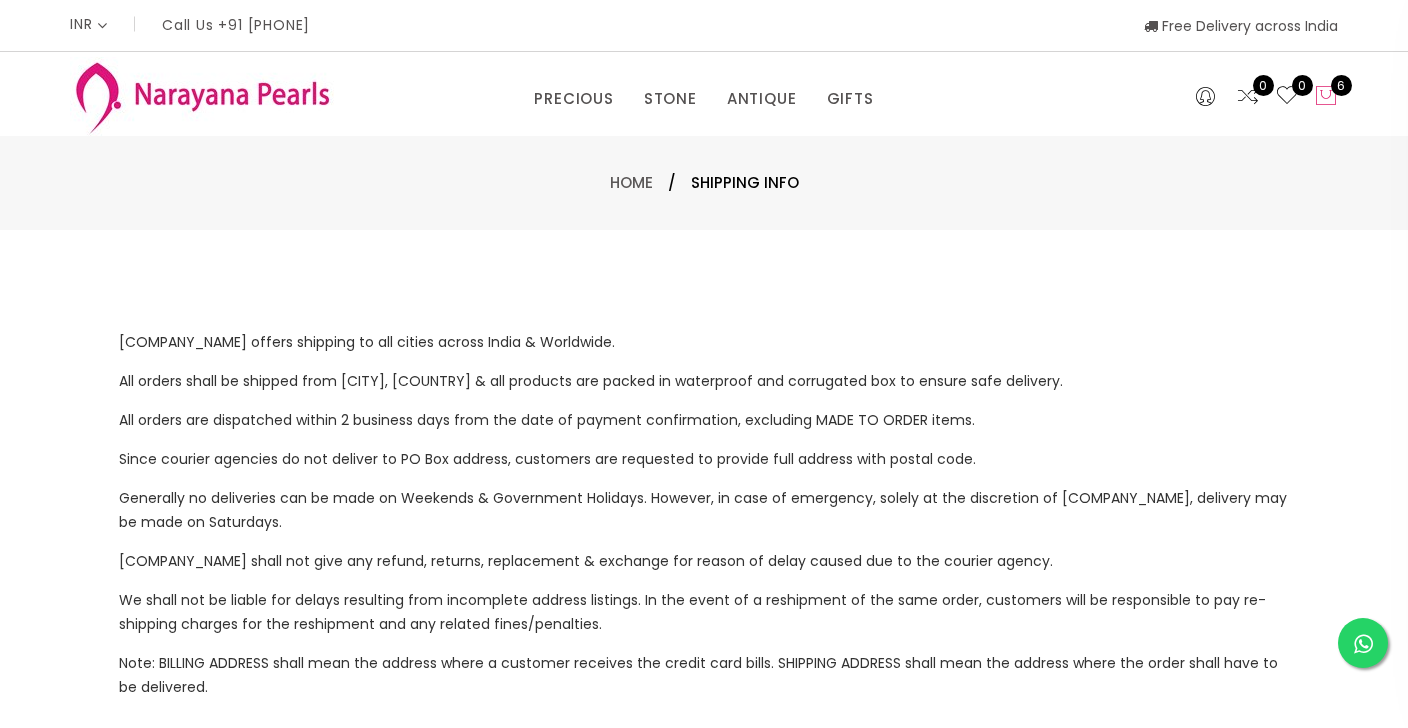click at bounding box center (1326, 96) 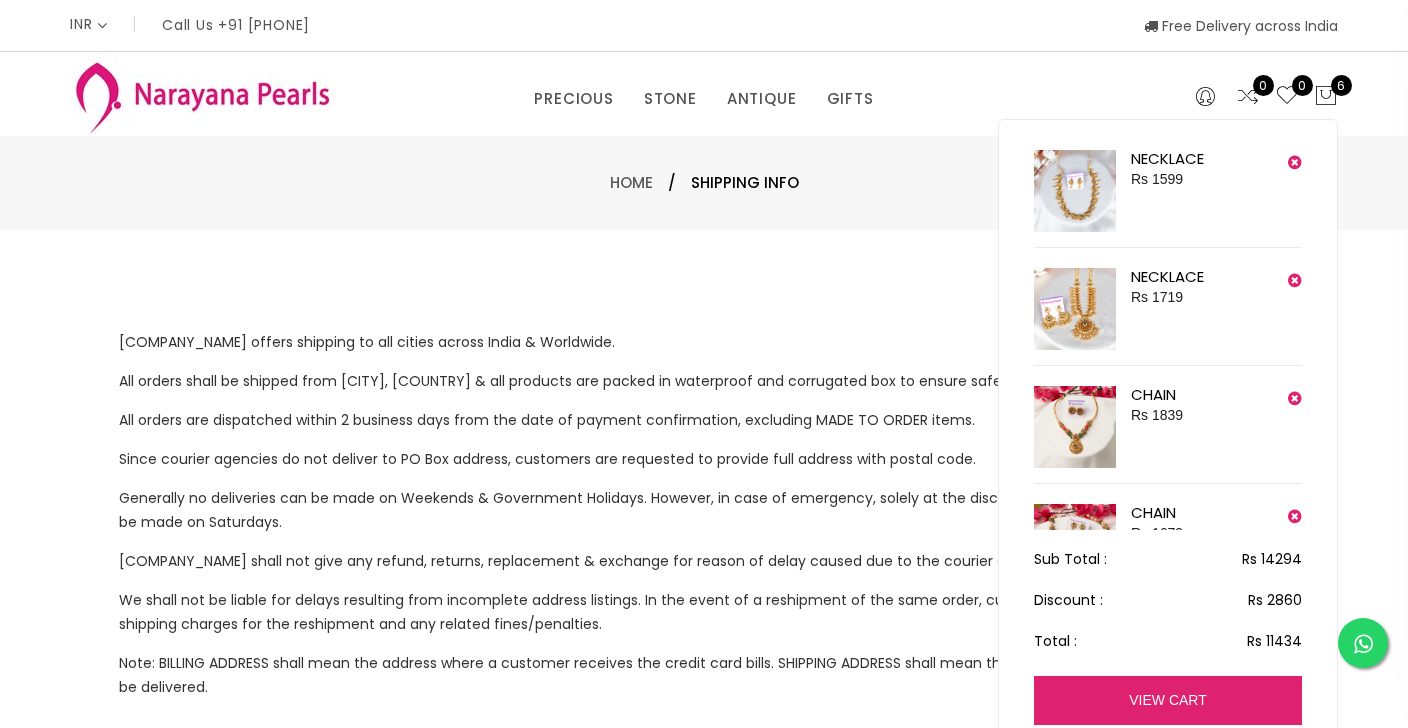 click on "view cart" at bounding box center (1168, 700) 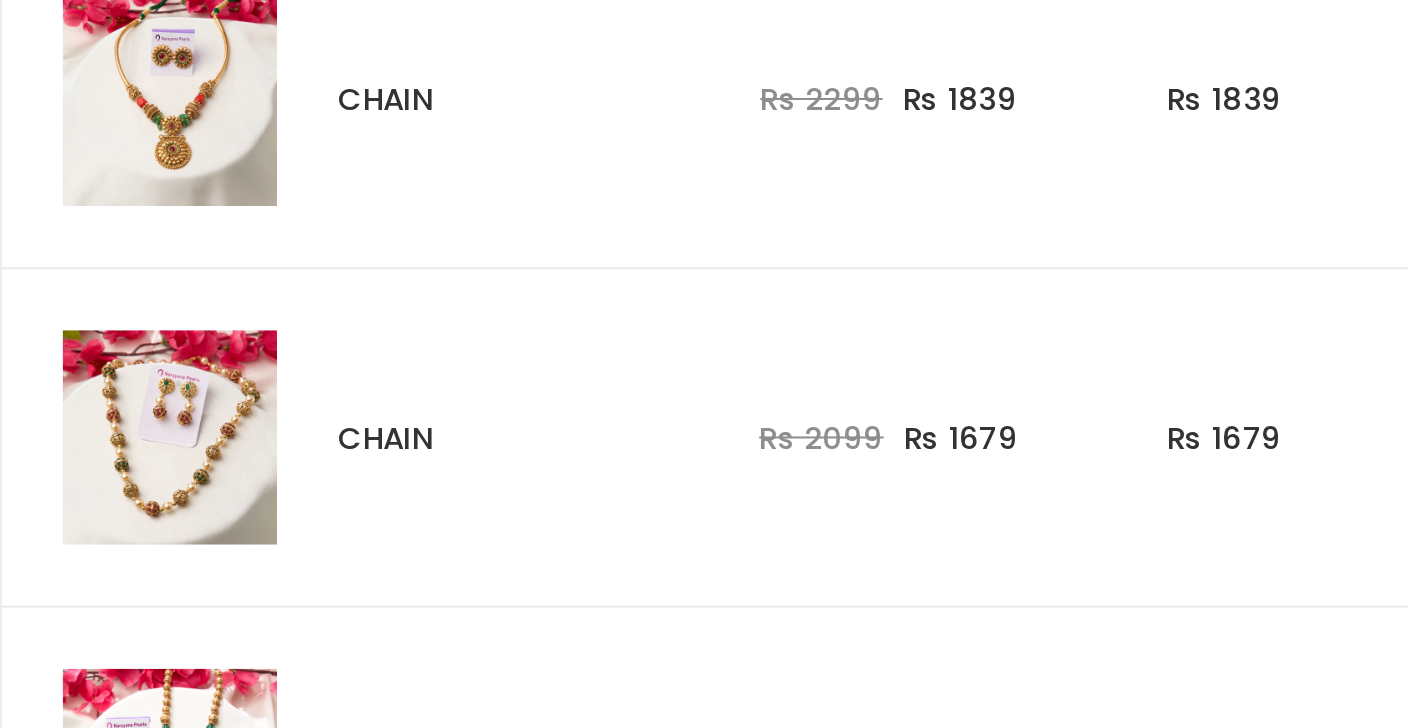 scroll, scrollTop: 346, scrollLeft: 0, axis: vertical 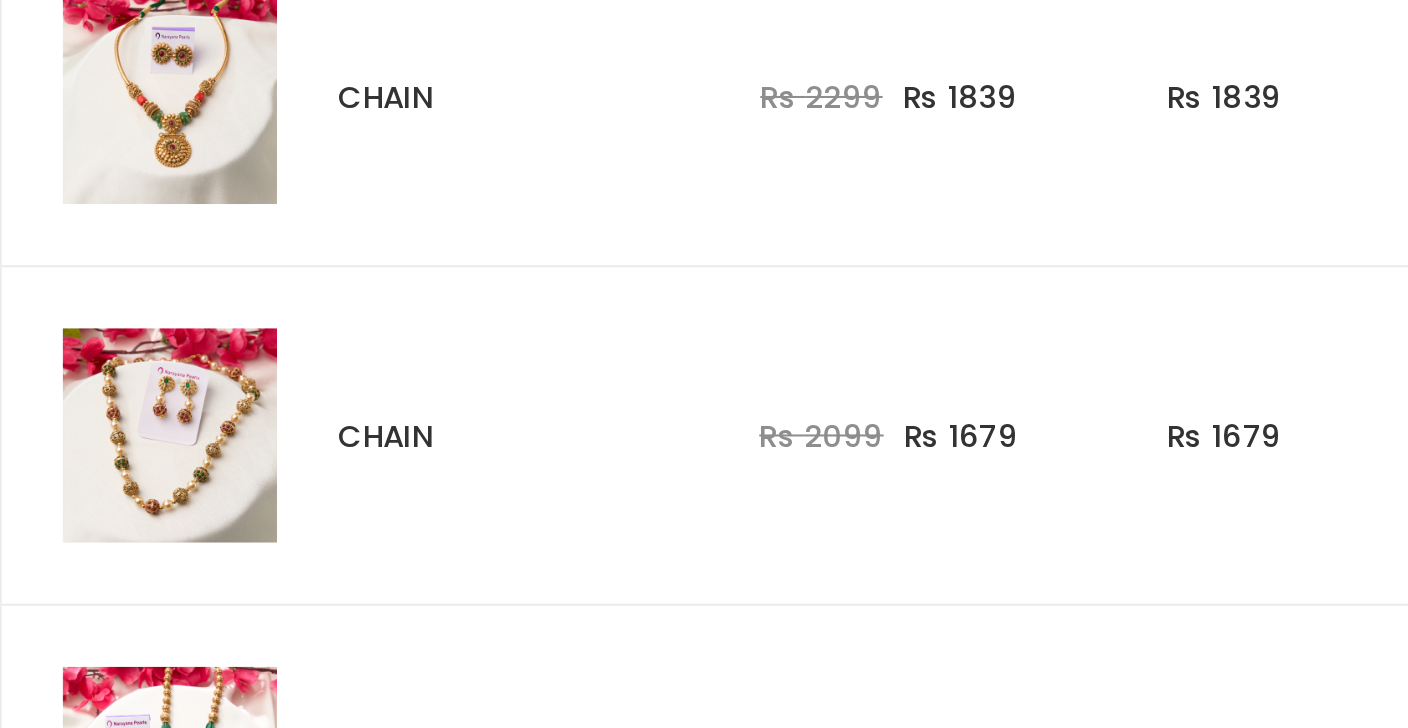 click at bounding box center [202, 584] 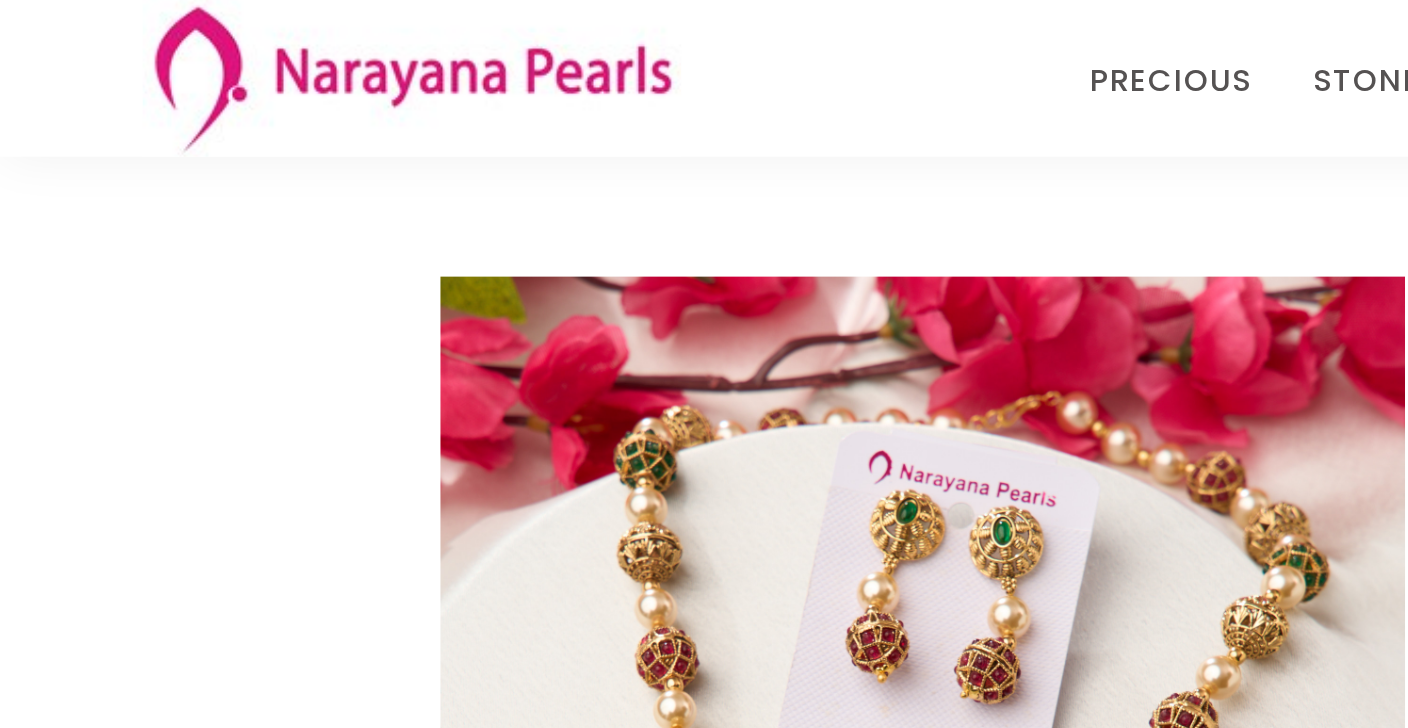 scroll, scrollTop: 97, scrollLeft: 0, axis: vertical 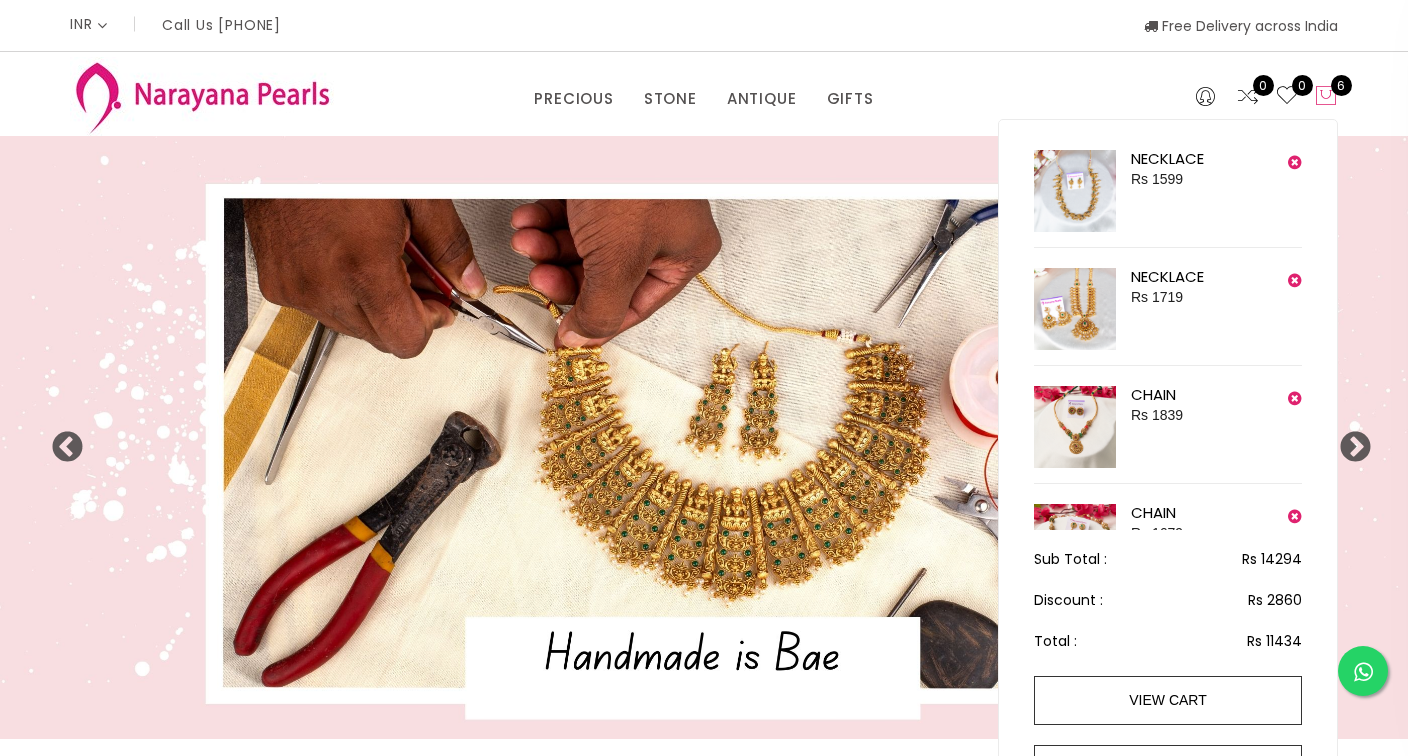 click on "6" at bounding box center [1341, 85] 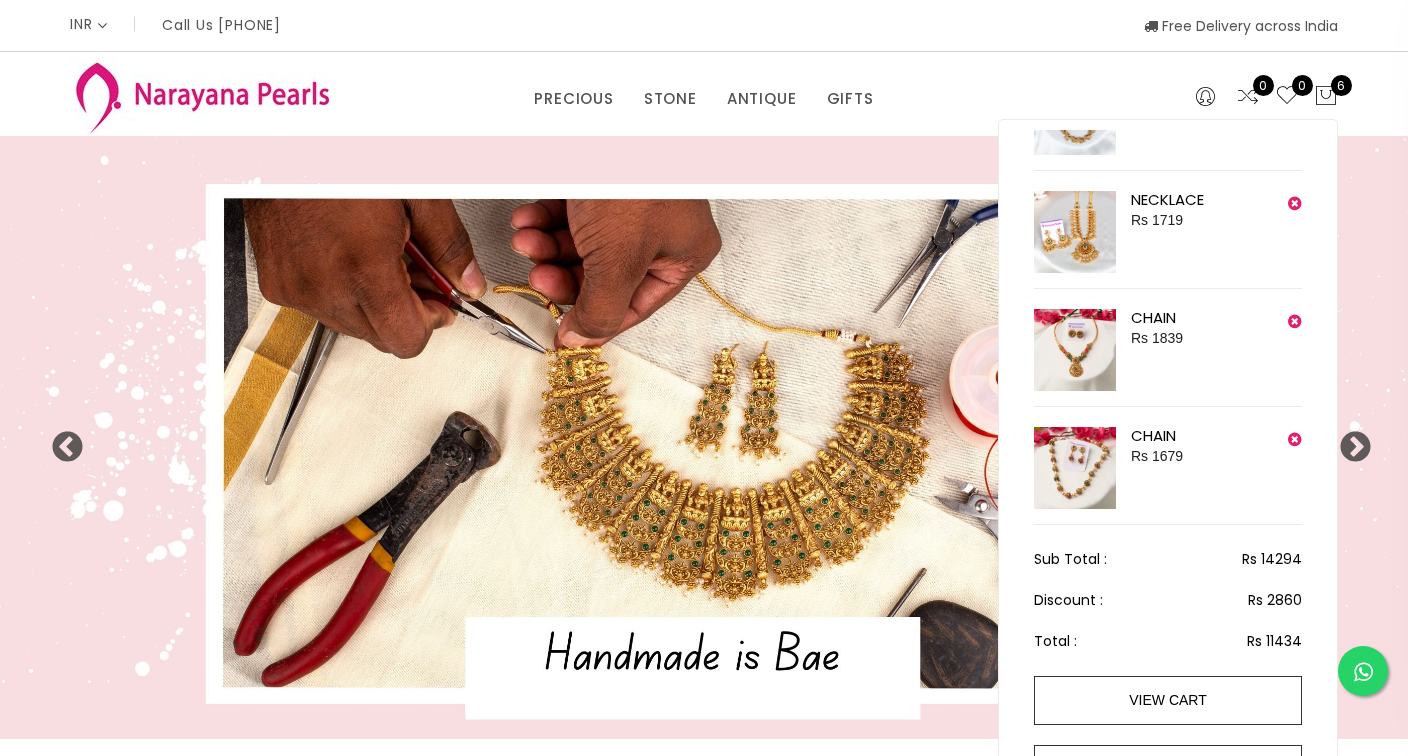 scroll, scrollTop: 76, scrollLeft: 0, axis: vertical 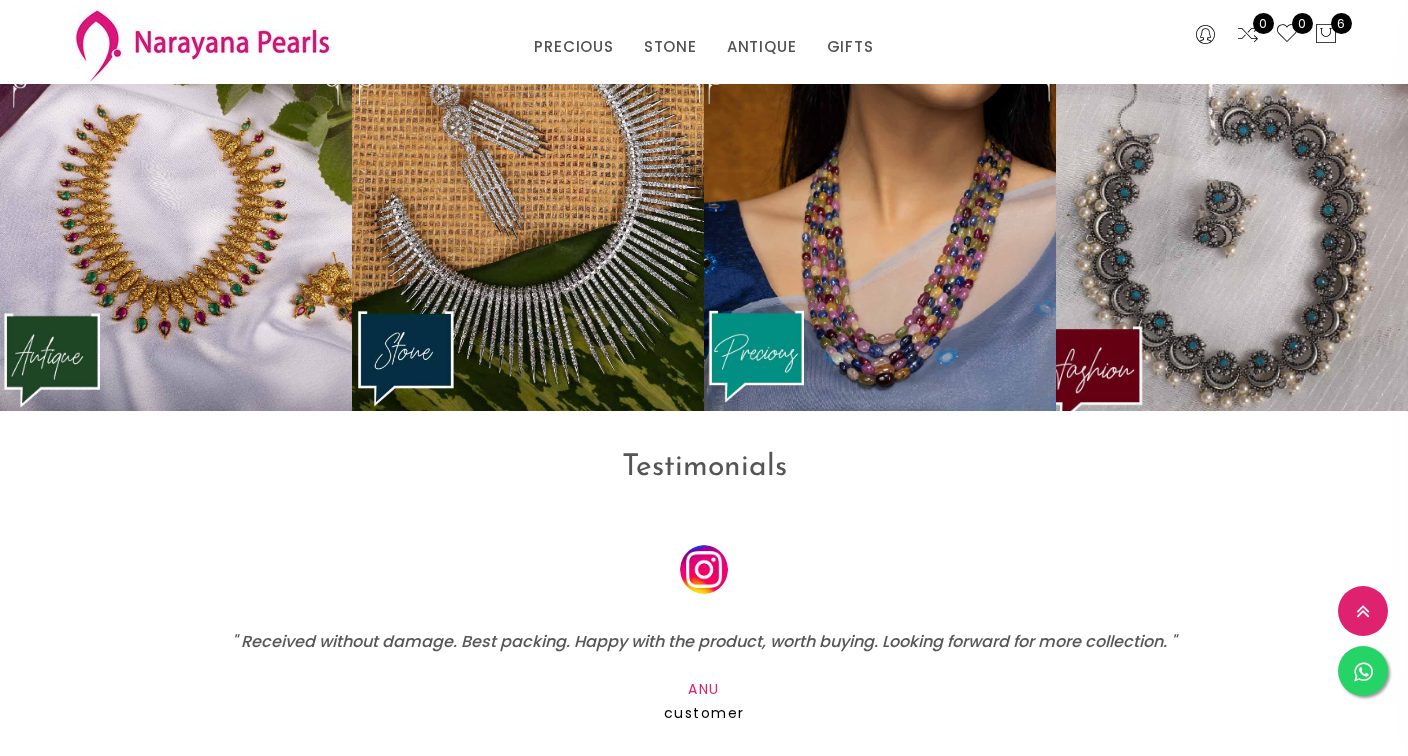 click at bounding box center (1231, 226) 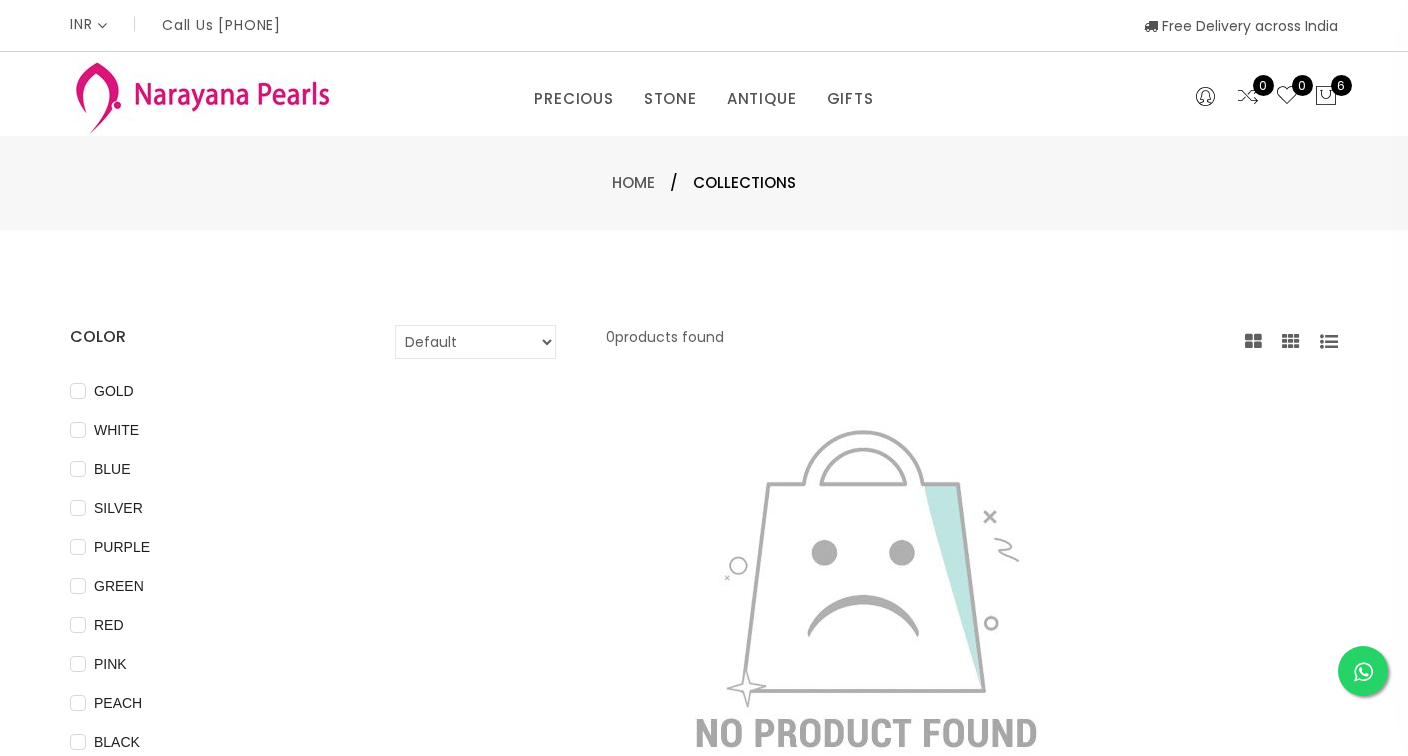 scroll, scrollTop: 0, scrollLeft: 0, axis: both 